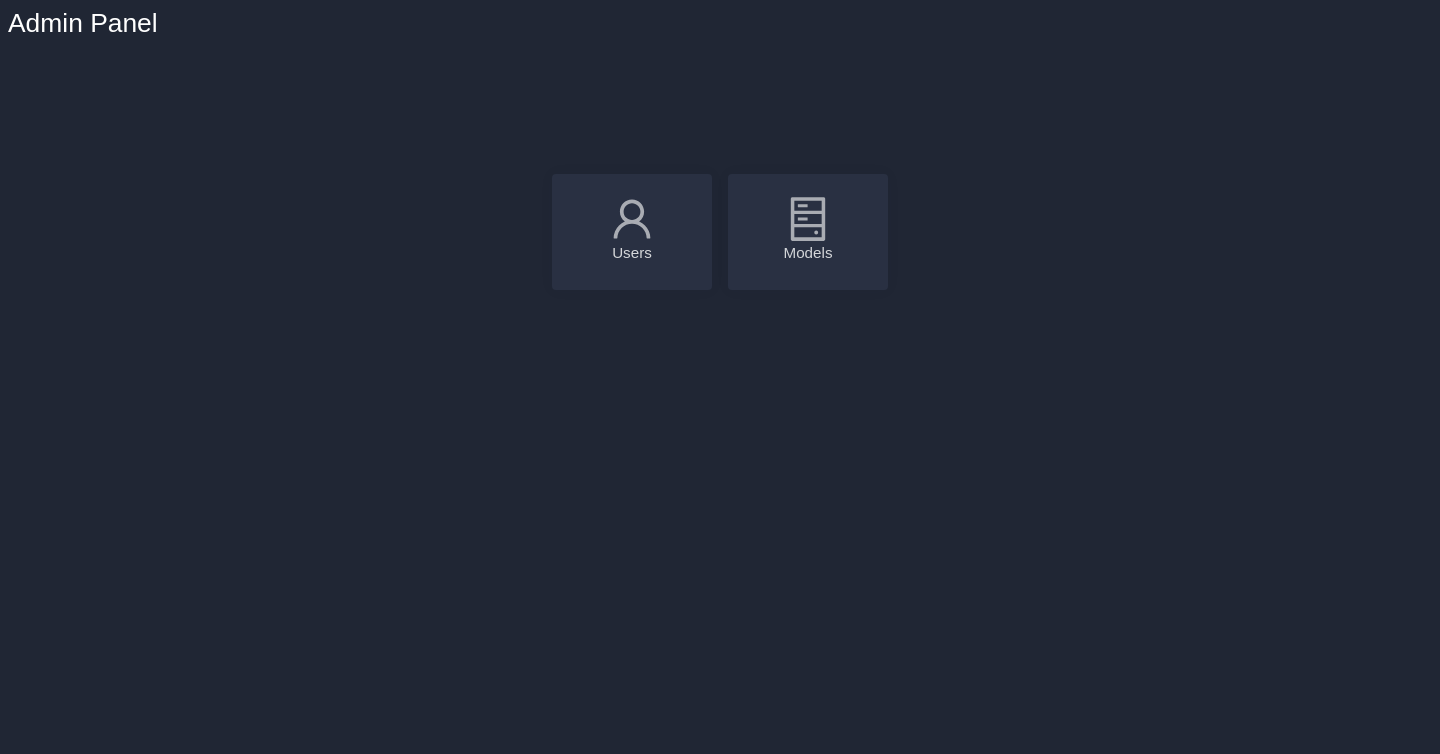 scroll, scrollTop: 8, scrollLeft: 0, axis: vertical 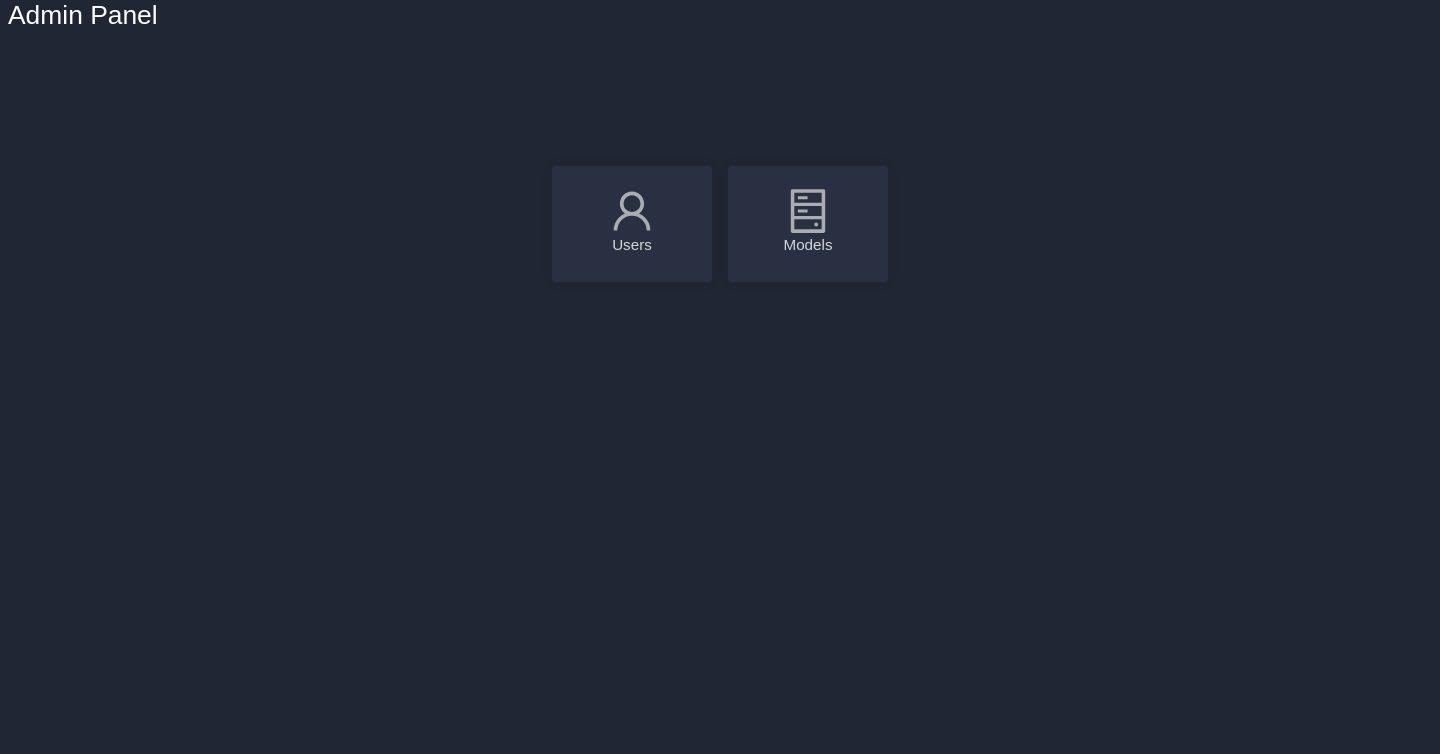 click on "Users" at bounding box center [632, 245] 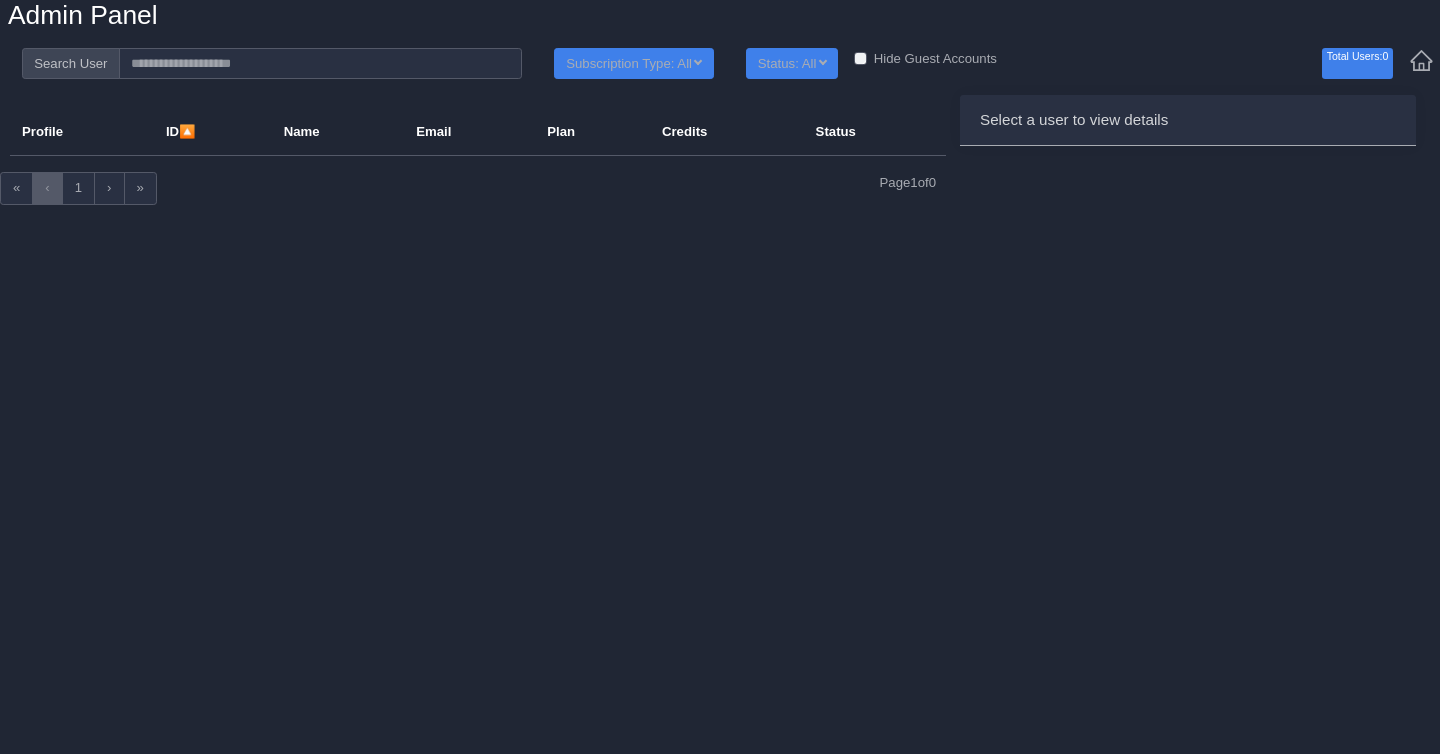 click on "Admin Panel" at bounding box center (83, 16) 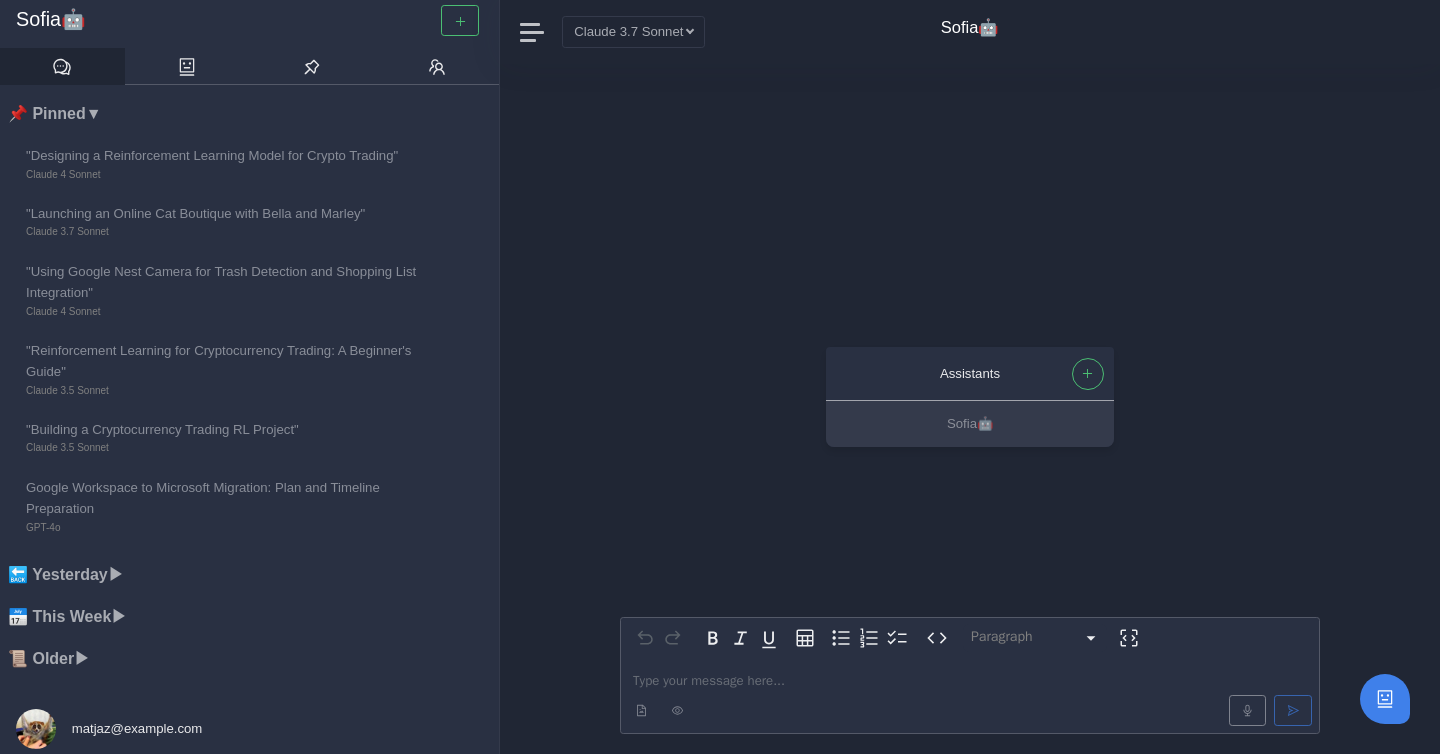 scroll, scrollTop: 0, scrollLeft: 0, axis: both 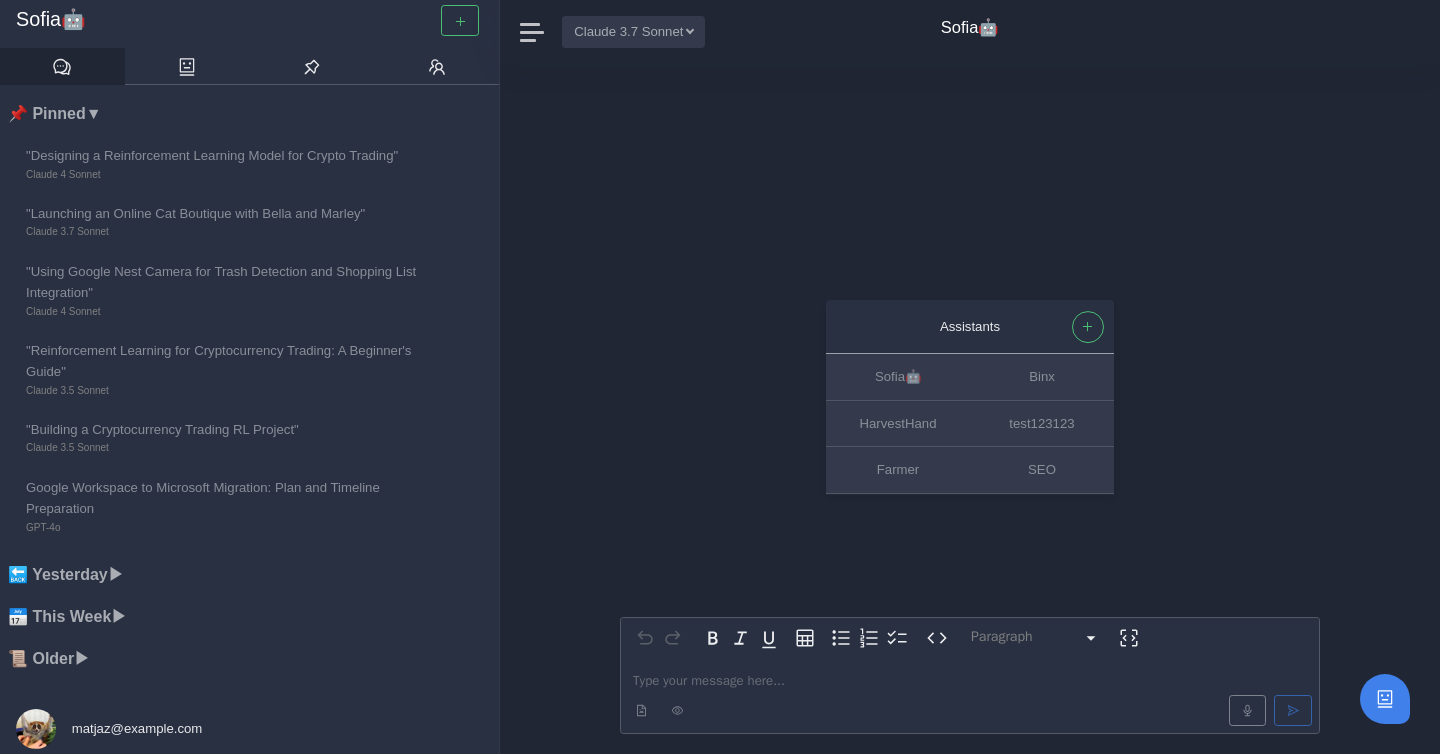 click on "Claude 3.7 Sonnet" at bounding box center [633, 31] 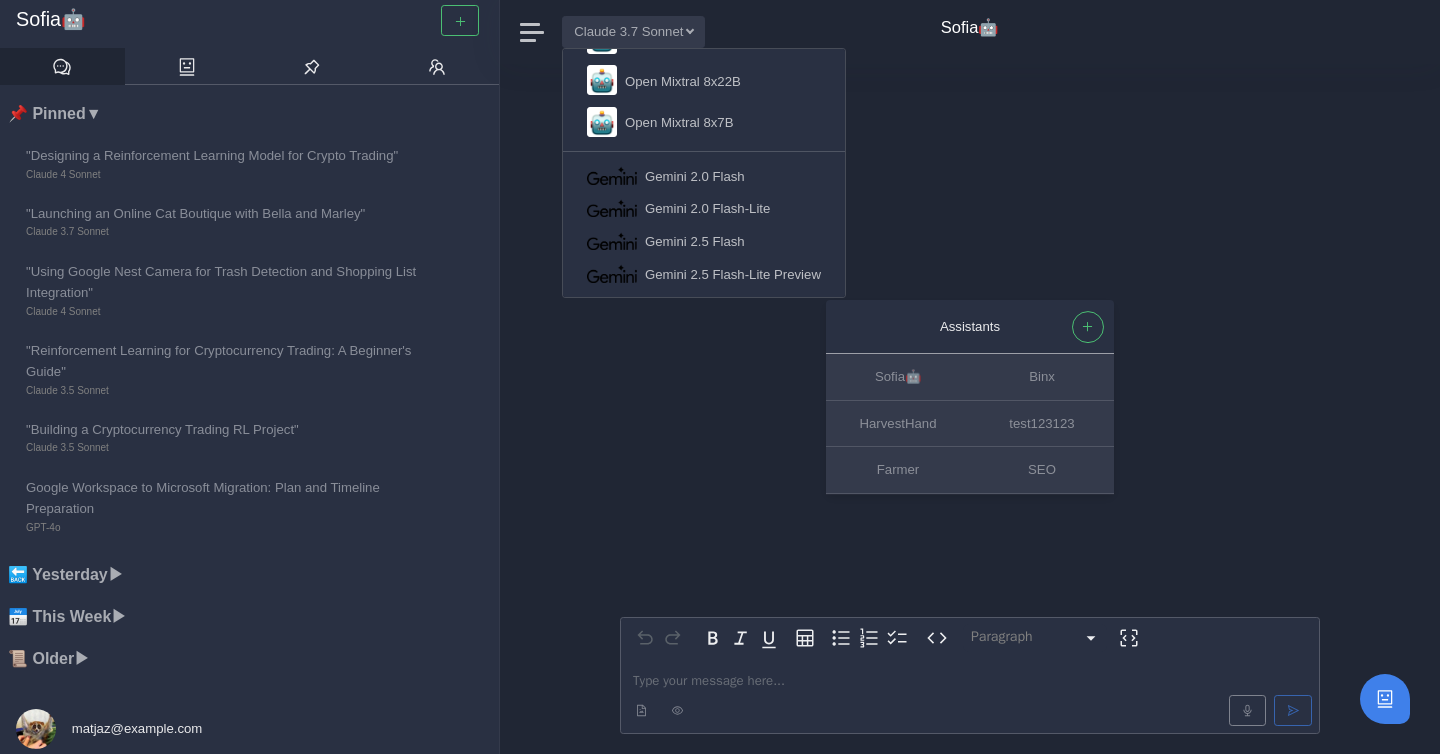 type 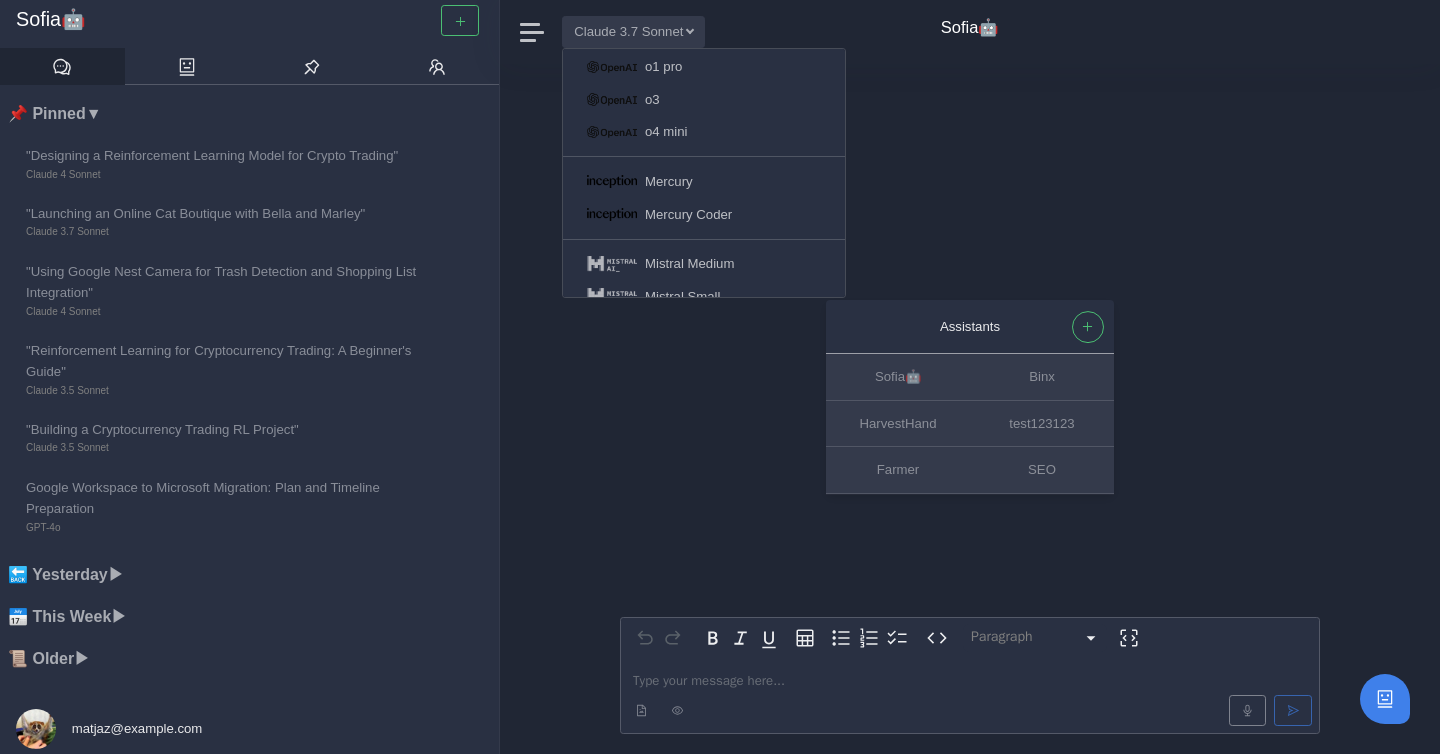 scroll, scrollTop: 1366, scrollLeft: 0, axis: vertical 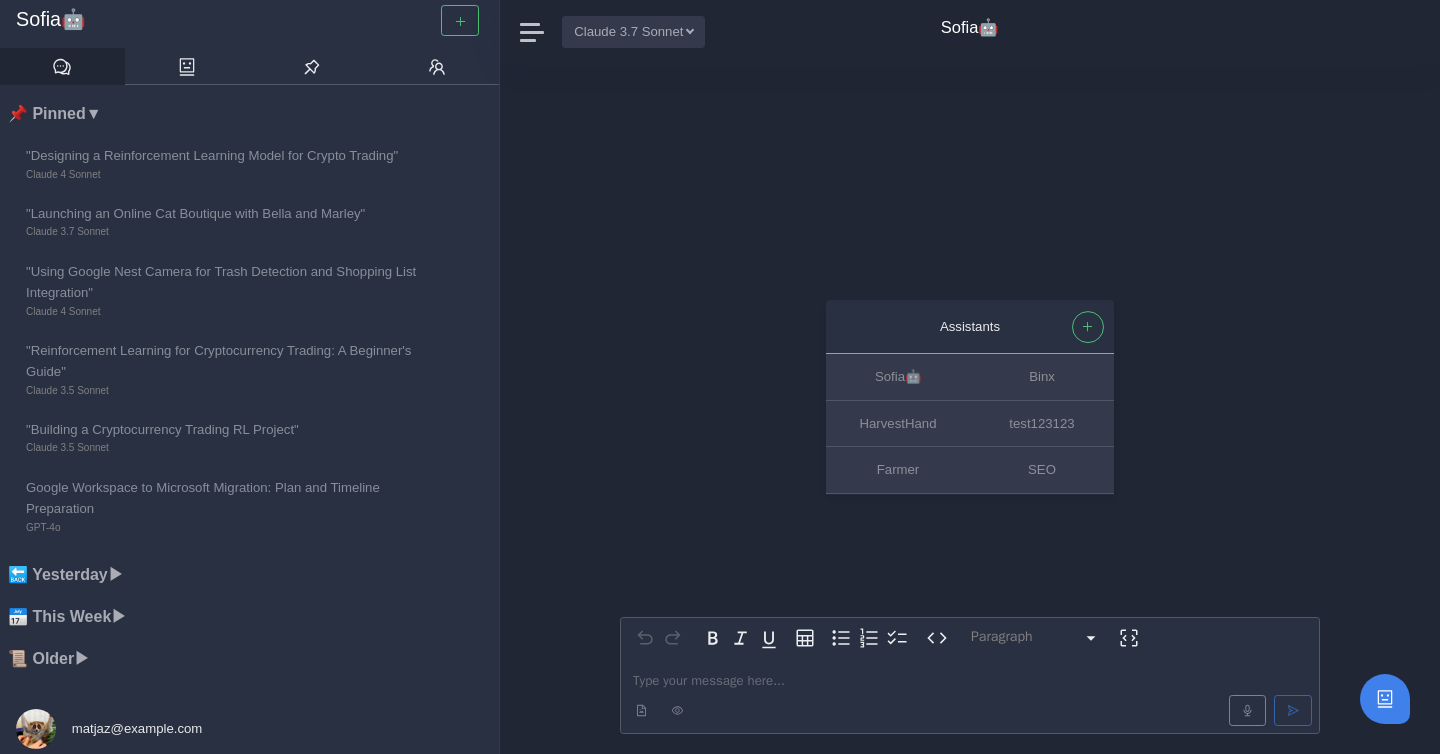 click on "Claude 3.7 Sonnet" at bounding box center [633, 31] 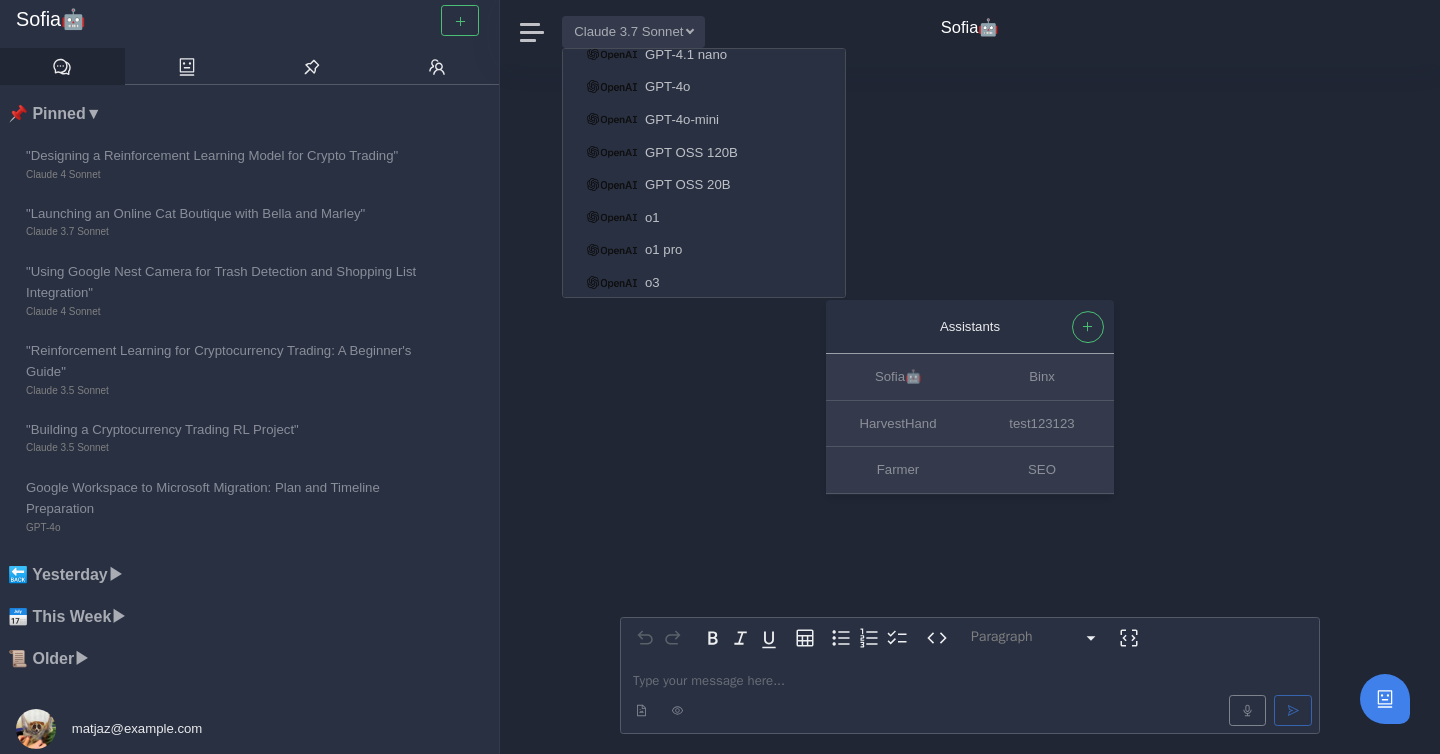 scroll, scrollTop: 1117, scrollLeft: 0, axis: vertical 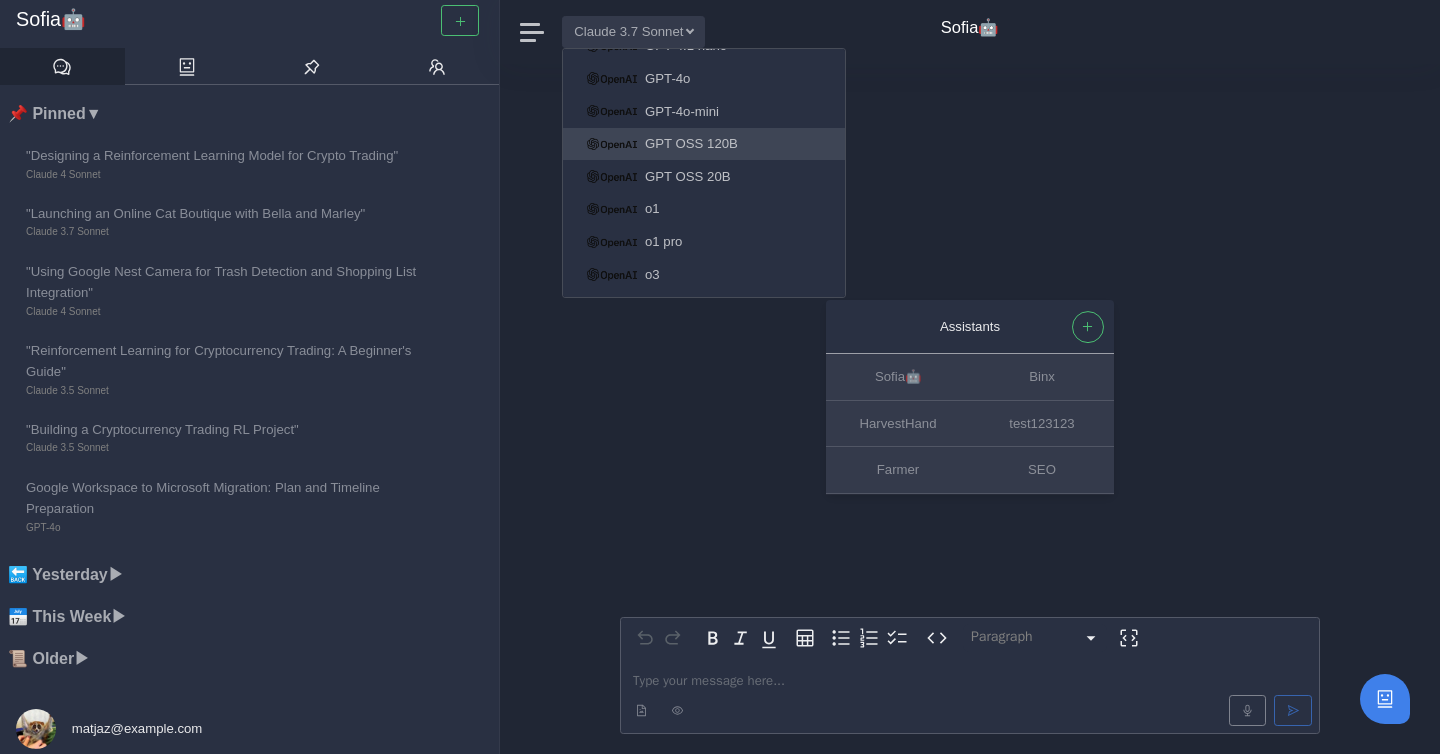 type 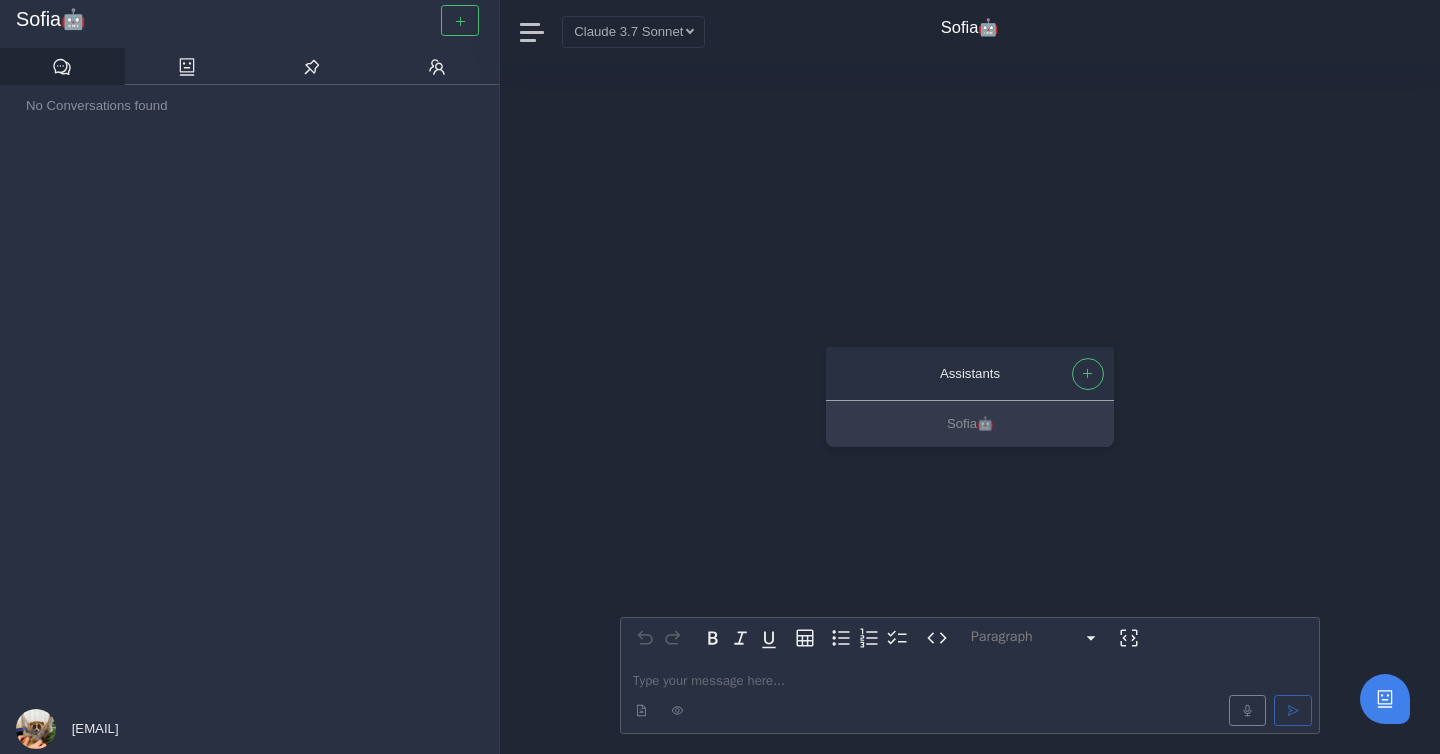 scroll, scrollTop: 0, scrollLeft: 0, axis: both 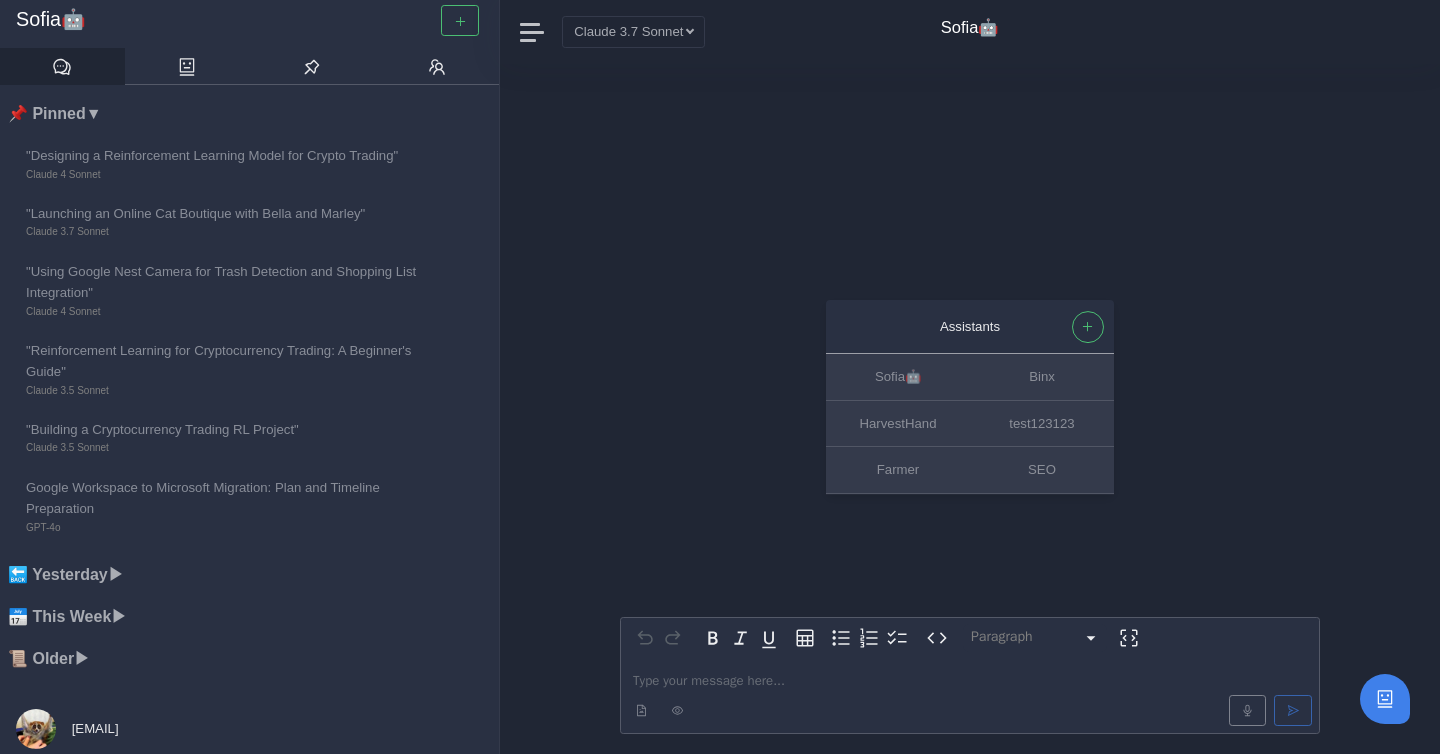 click on "Assistants Sofia🤖 Binx HarvestHand test123123 Farmer SEO Paragraph ********* ***** ********* ********* ********* ********* ********* Type your message here..." at bounding box center (970, 409) 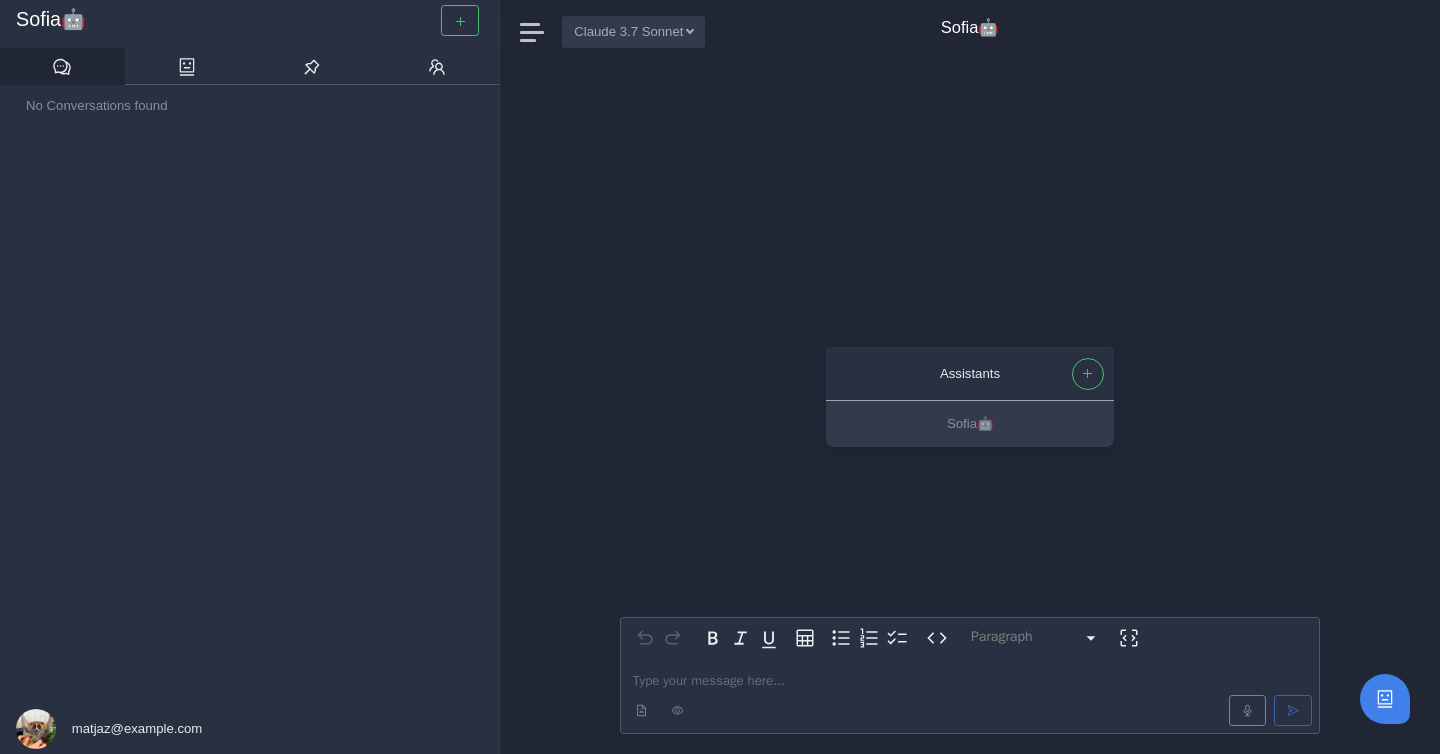 scroll, scrollTop: 0, scrollLeft: 0, axis: both 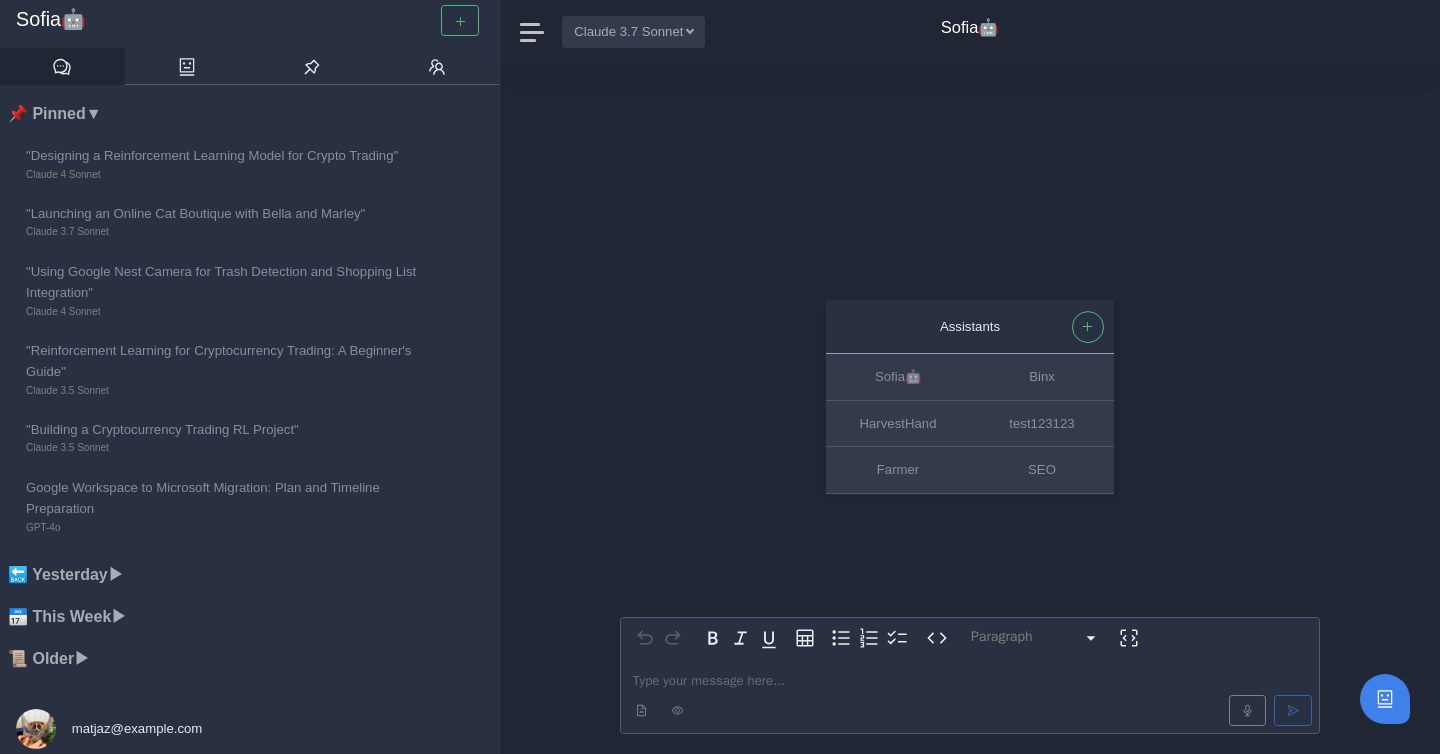 click on "Claude 3.7 Sonnet" at bounding box center [633, 31] 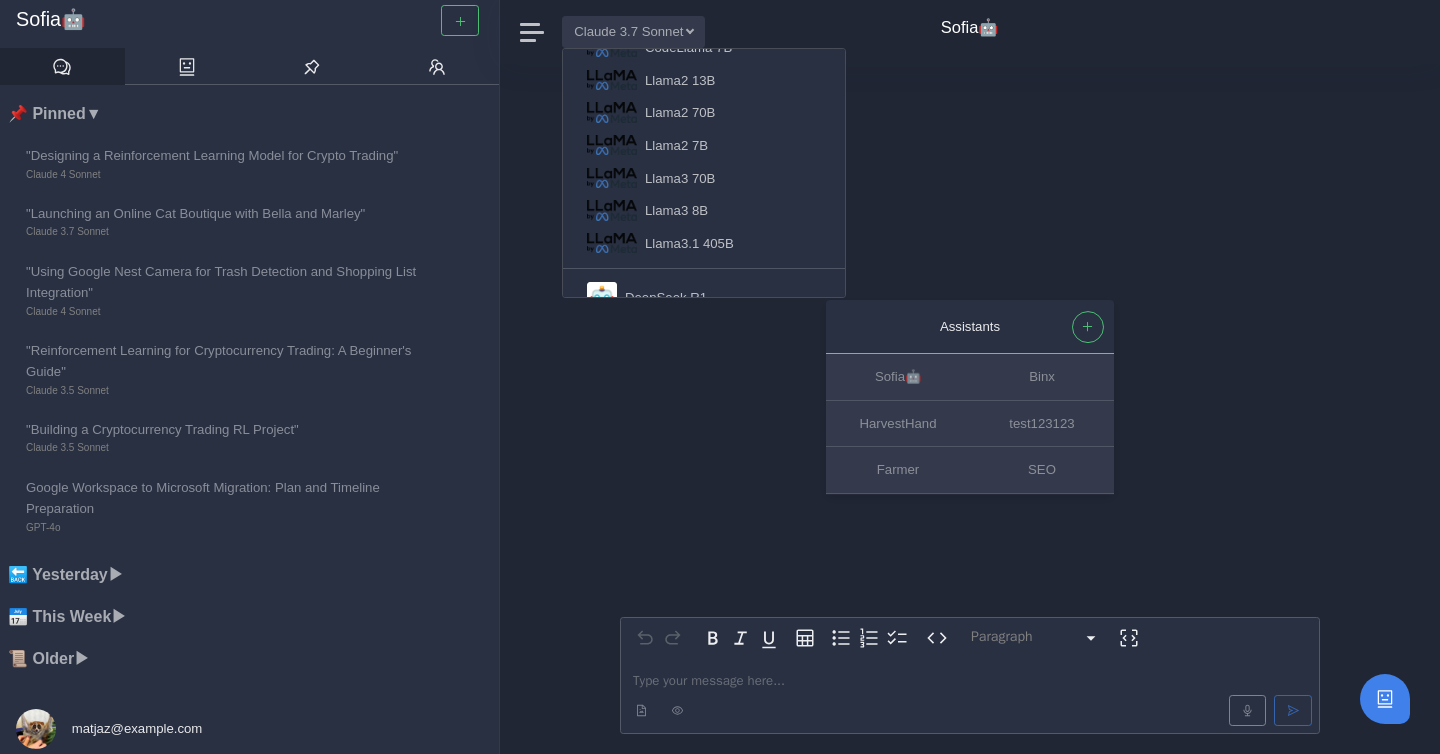 scroll, scrollTop: 407, scrollLeft: 0, axis: vertical 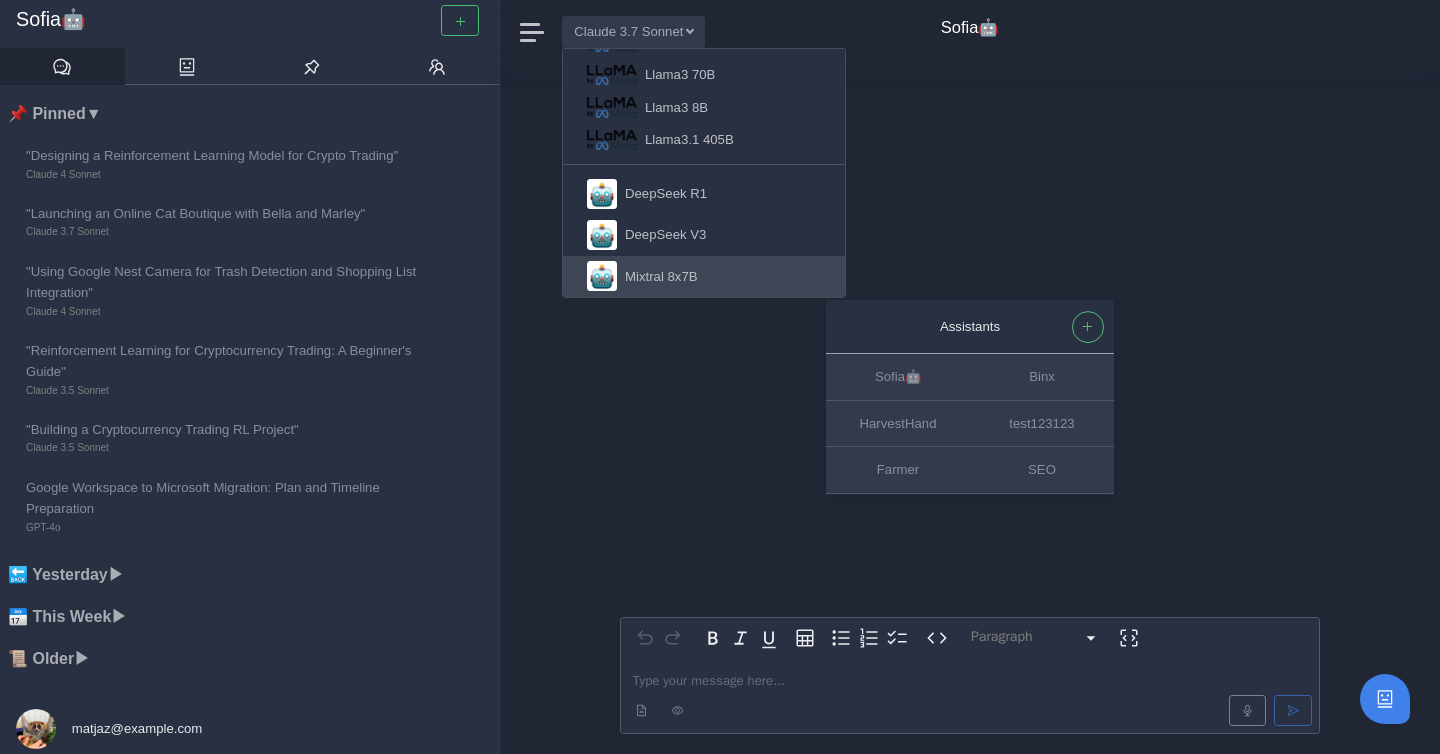 type 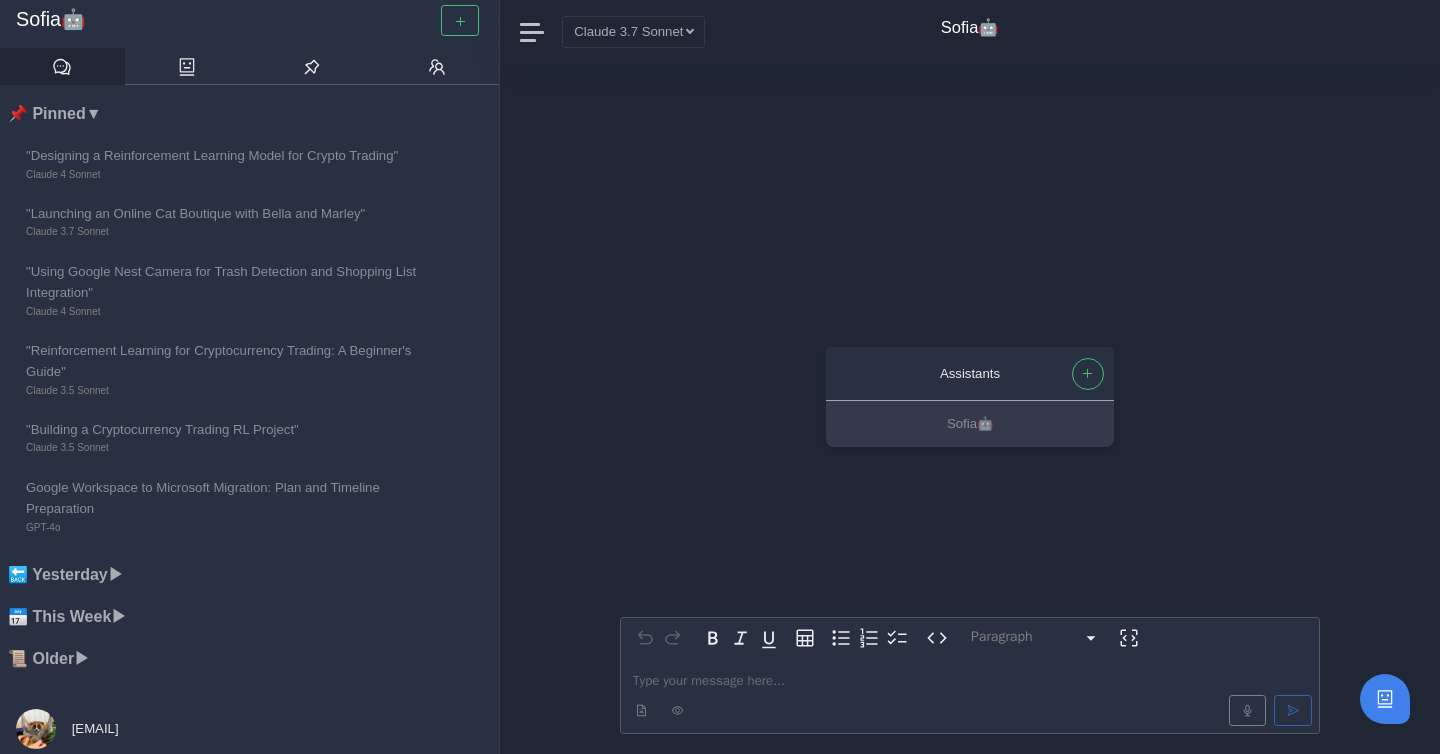 scroll, scrollTop: 0, scrollLeft: 0, axis: both 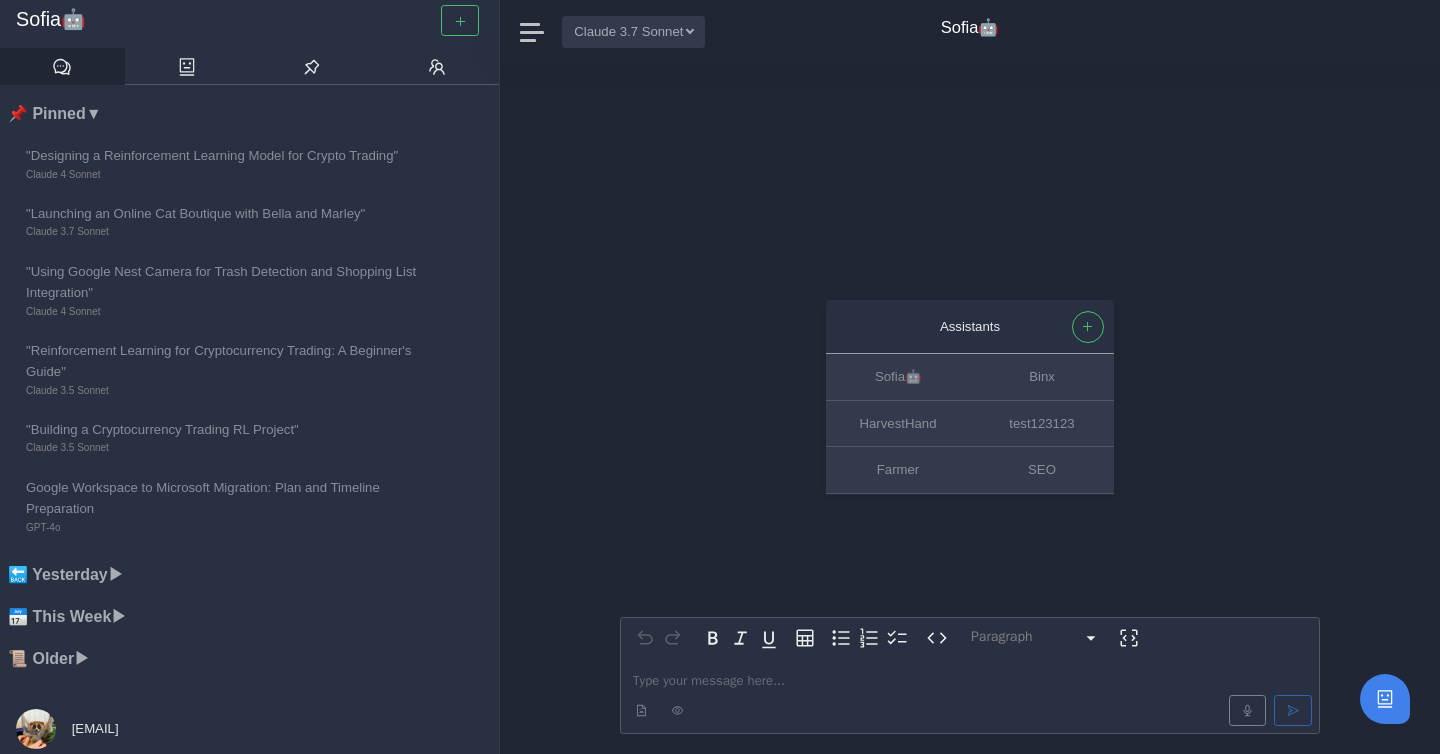 click on "Claude 3.7 Sonnet" at bounding box center [633, 31] 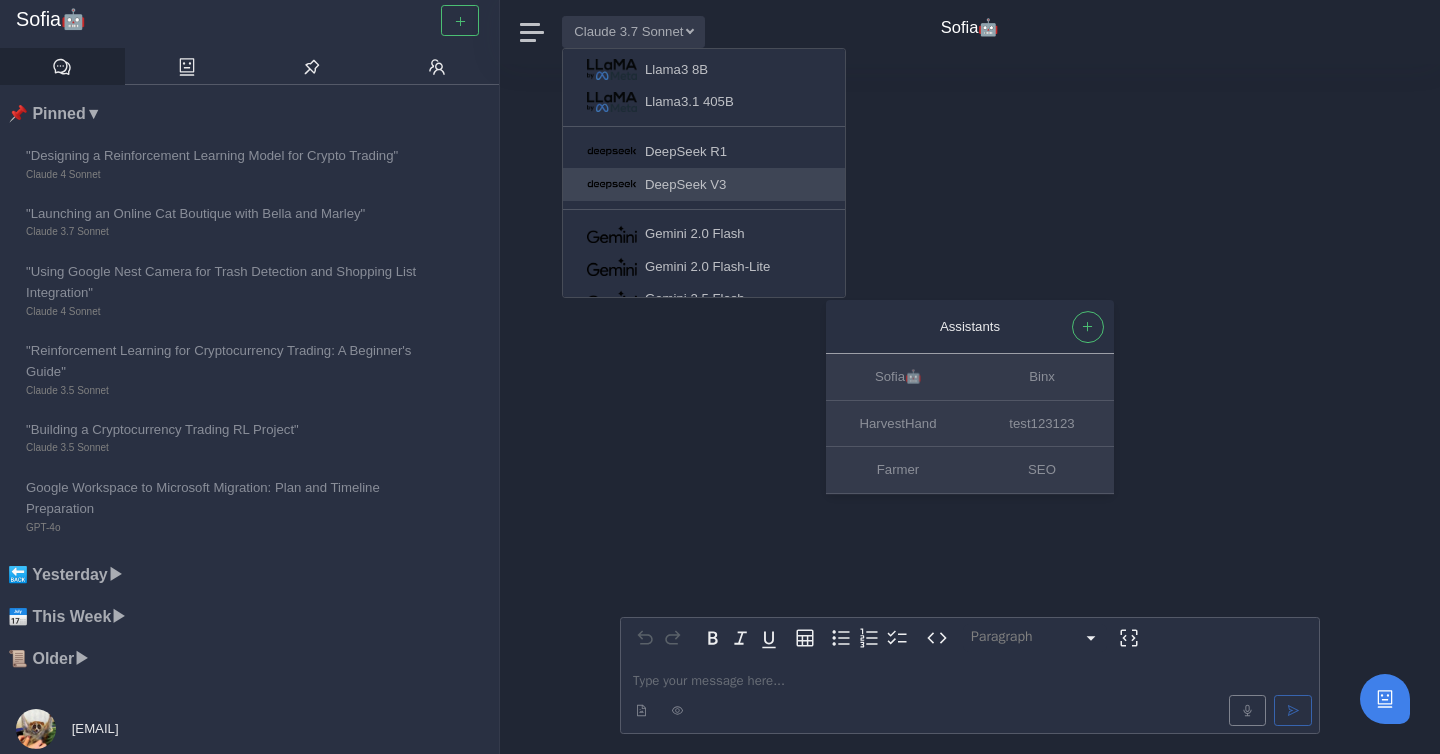 scroll, scrollTop: 443, scrollLeft: 0, axis: vertical 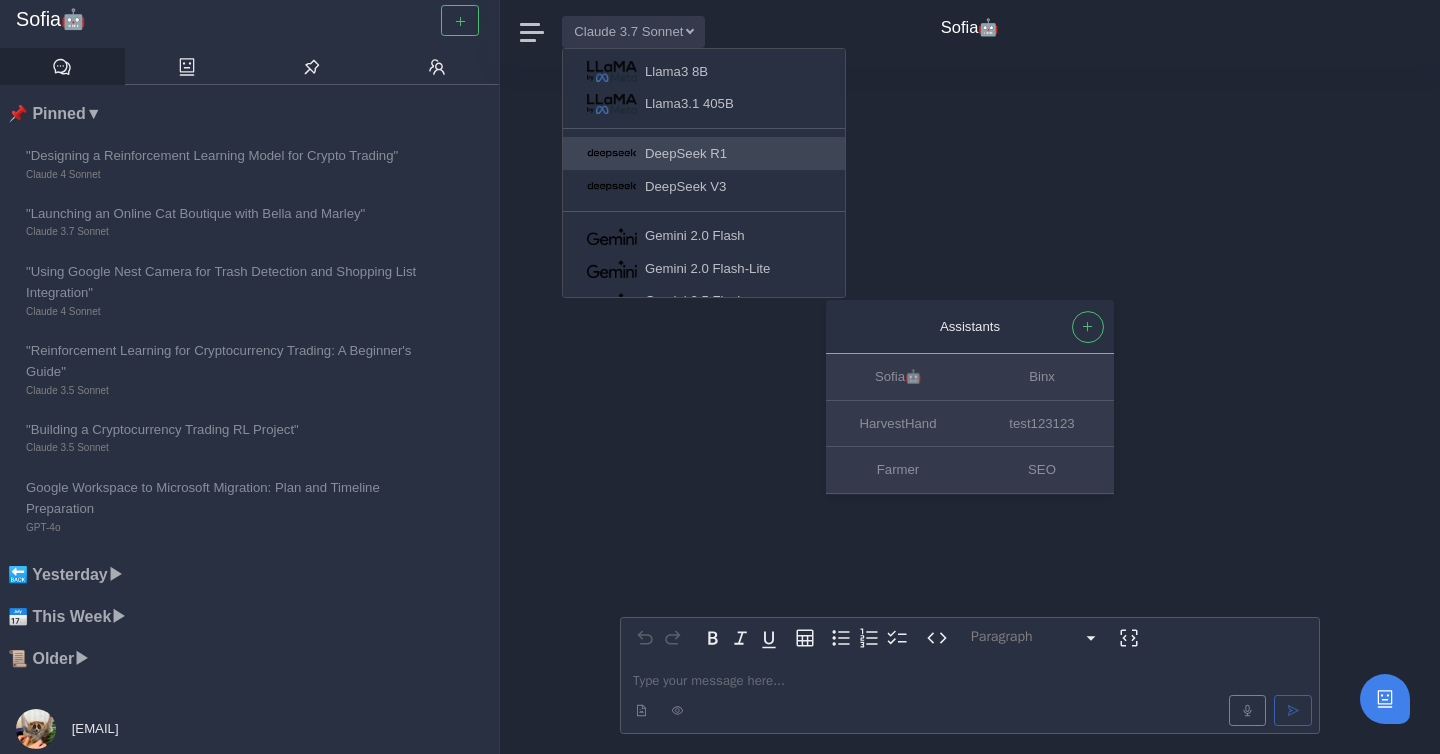 click on "DeepSeek R1" at bounding box center [704, 153] 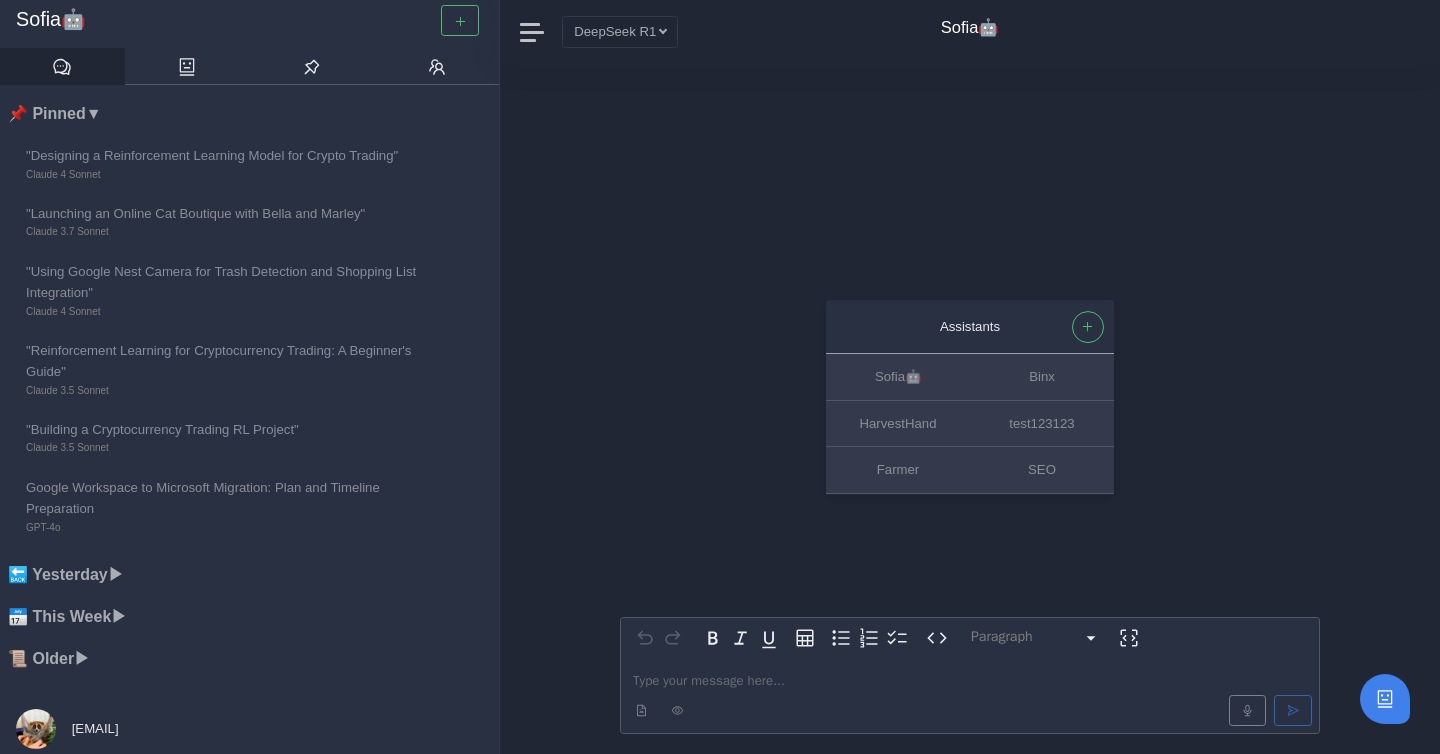 click at bounding box center [970, 680] 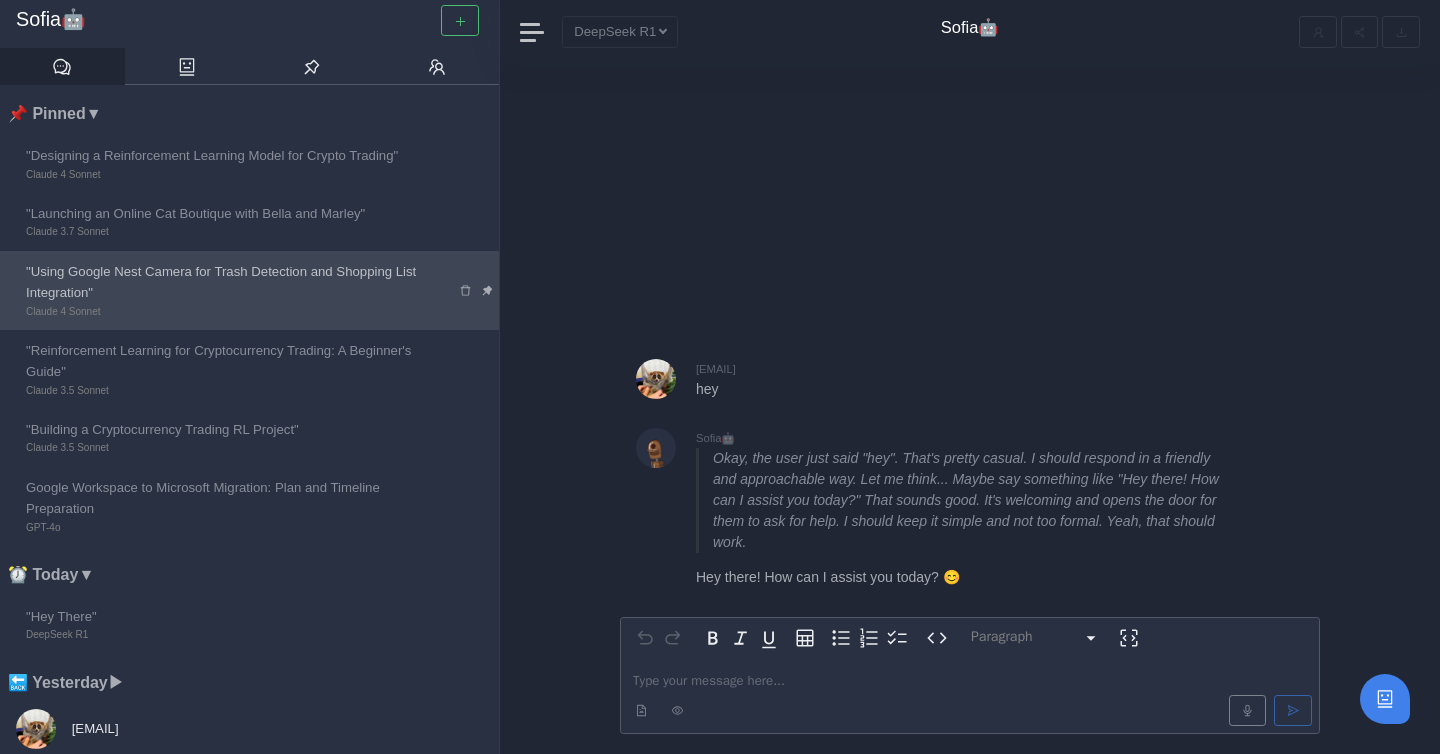 click on ""Using Google Nest Camera for Trash Detection and Shopping List Integration"" at bounding box center [227, 282] 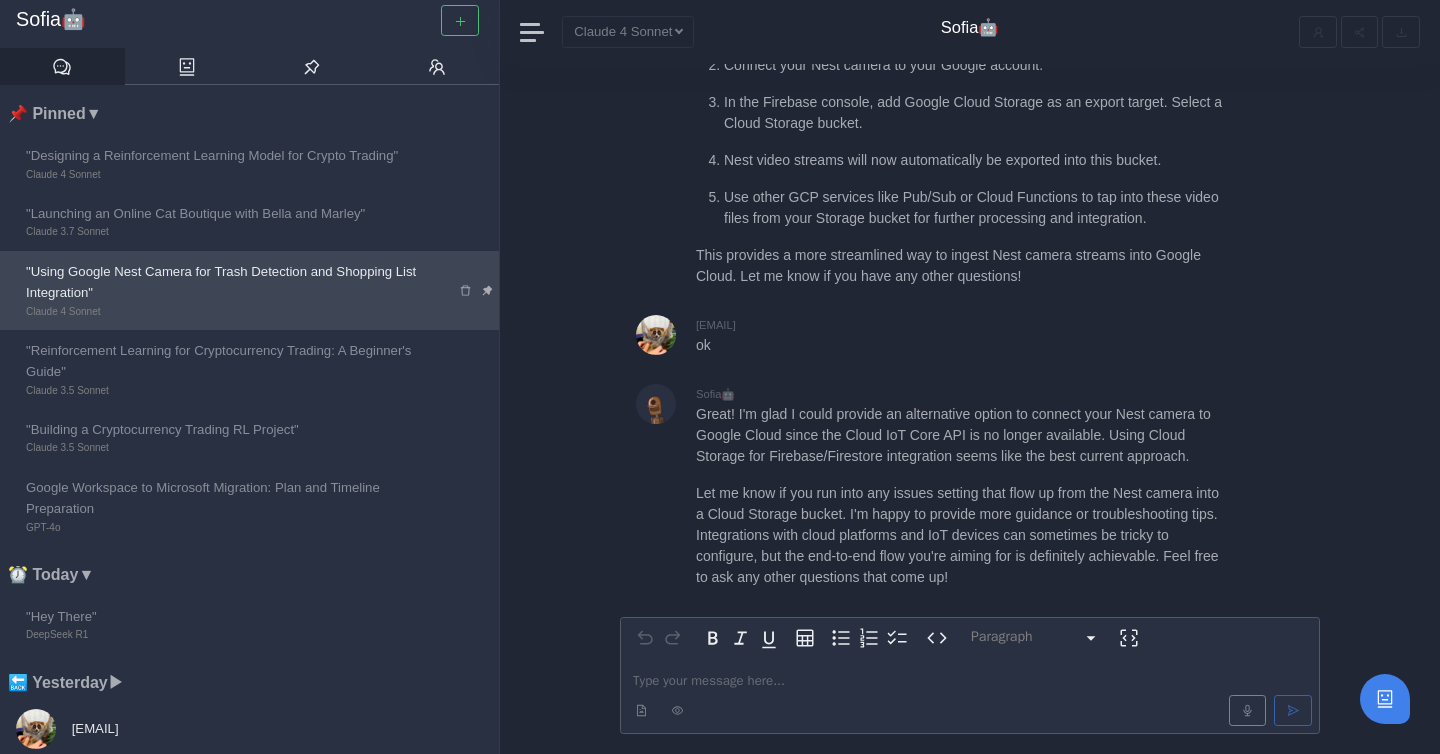 scroll, scrollTop: 0, scrollLeft: 0, axis: both 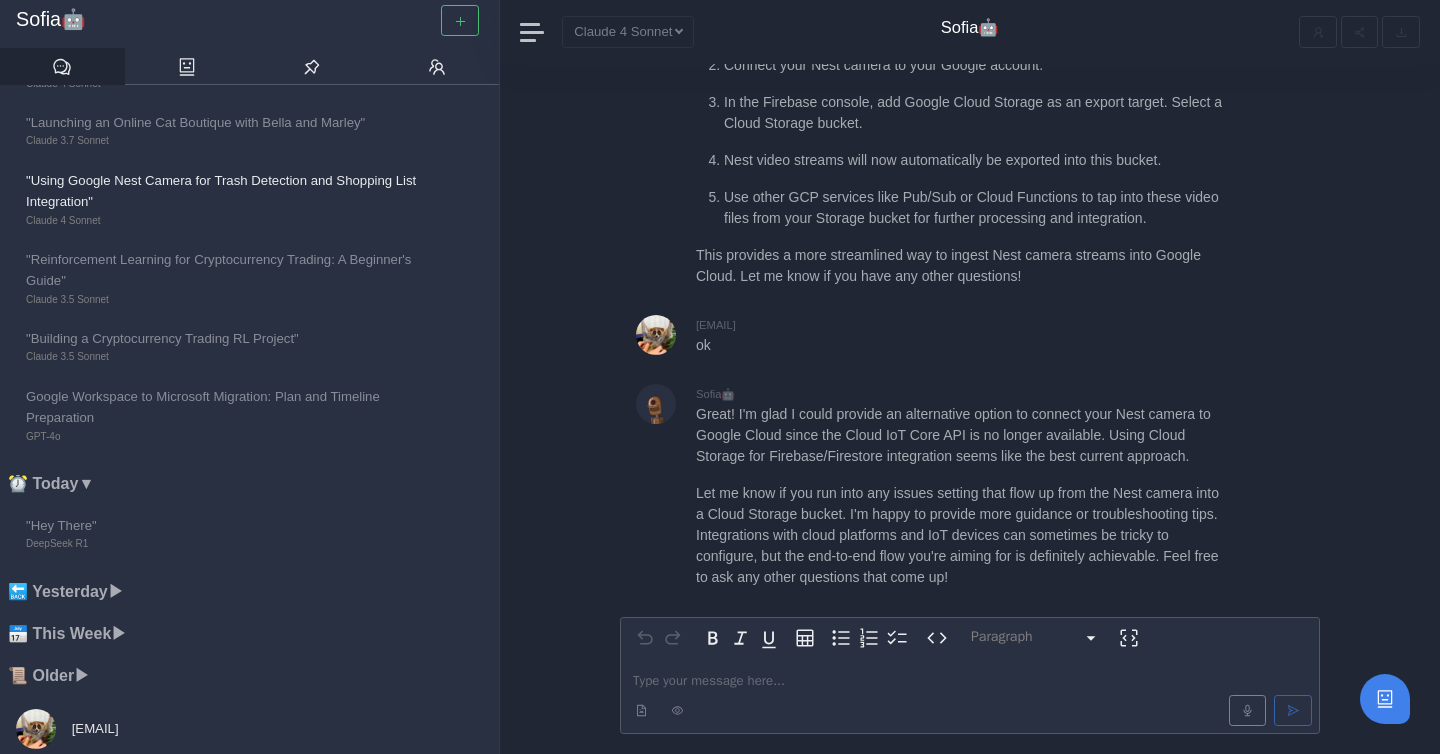 click on "[USERNAME]@[DOMAIN]" at bounding box center (93, 728) 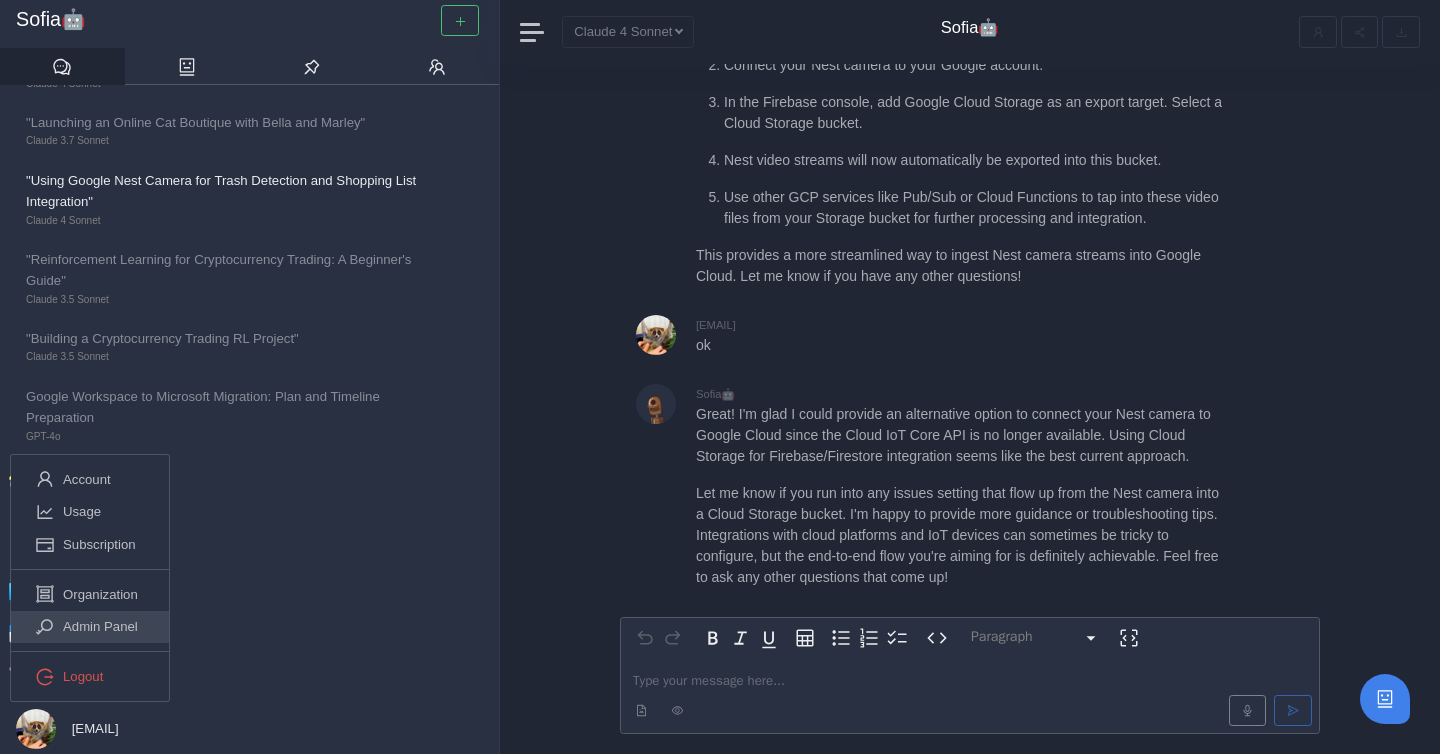 click on "Admin Panel" at bounding box center (100, 626) 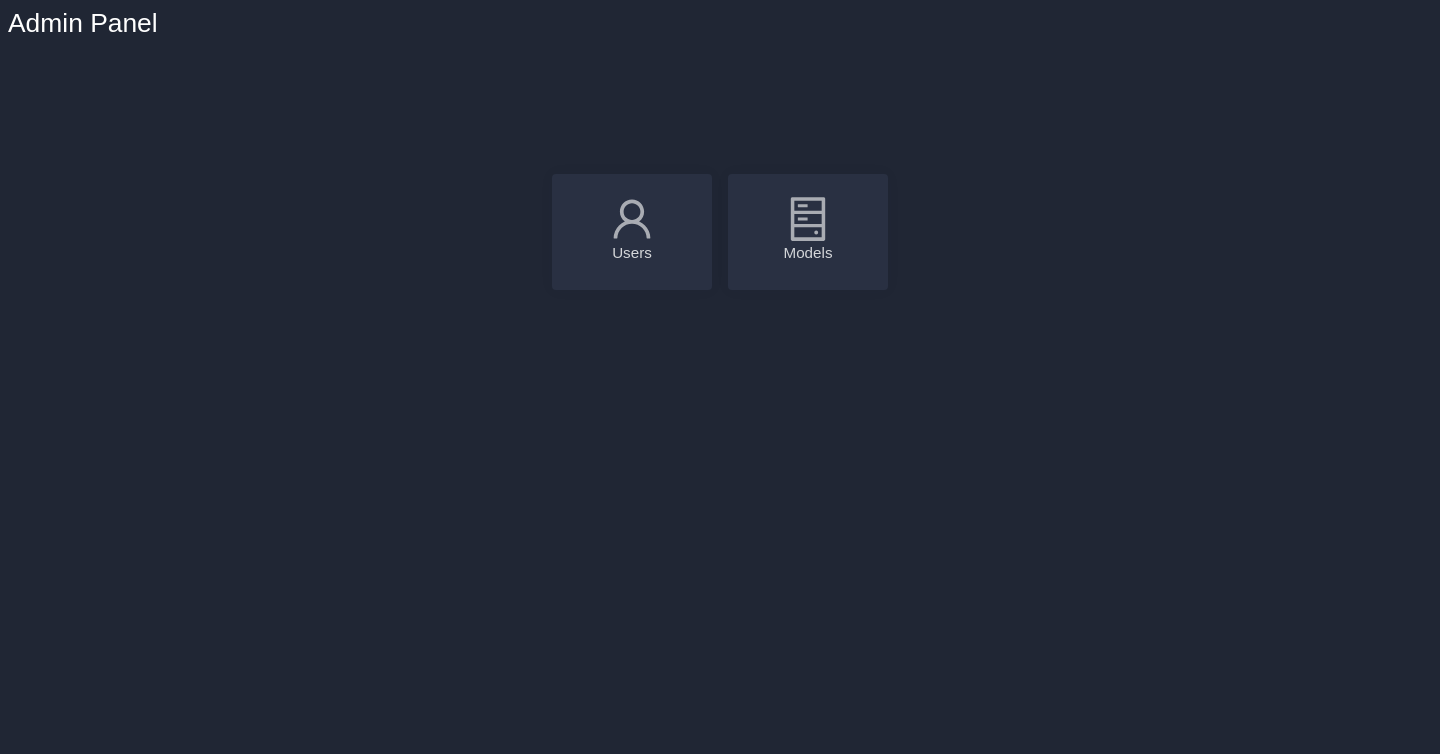 click 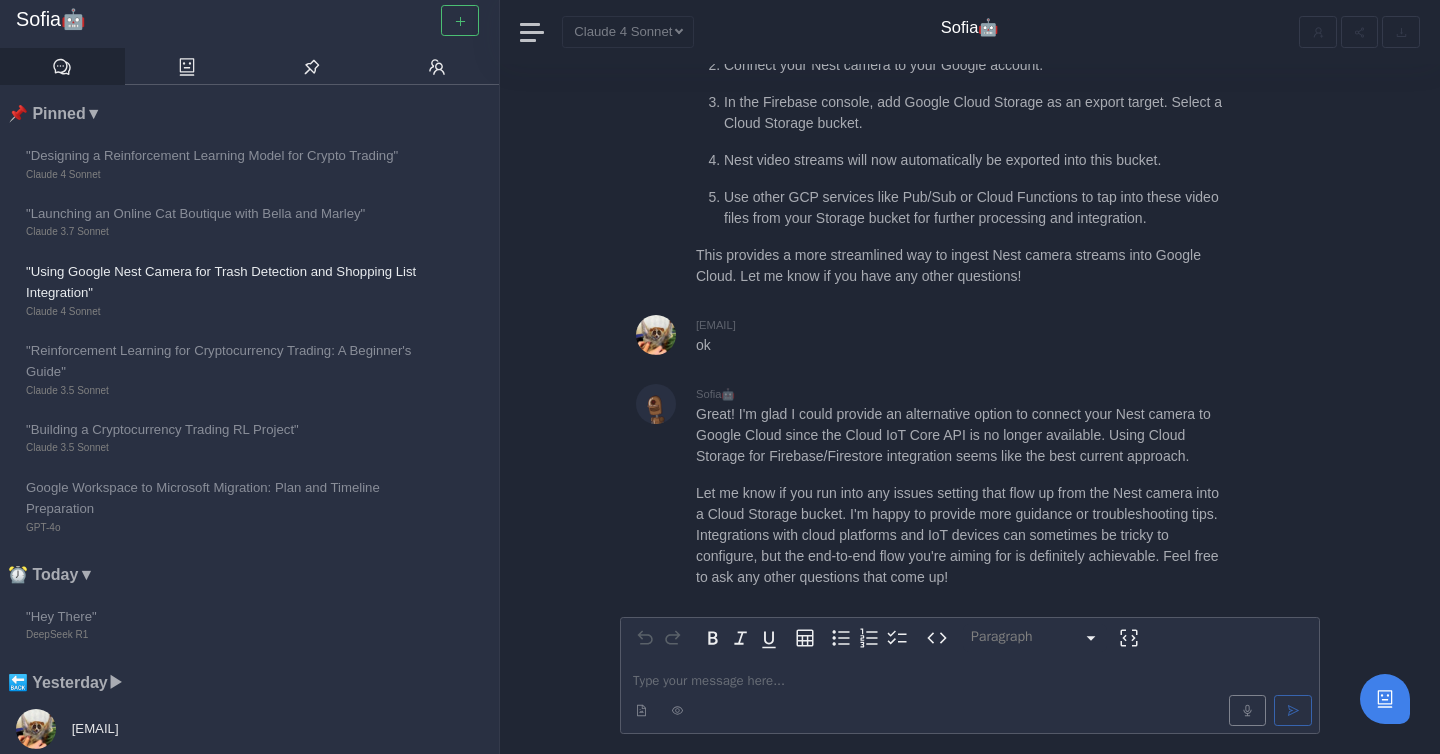scroll, scrollTop: 0, scrollLeft: 0, axis: both 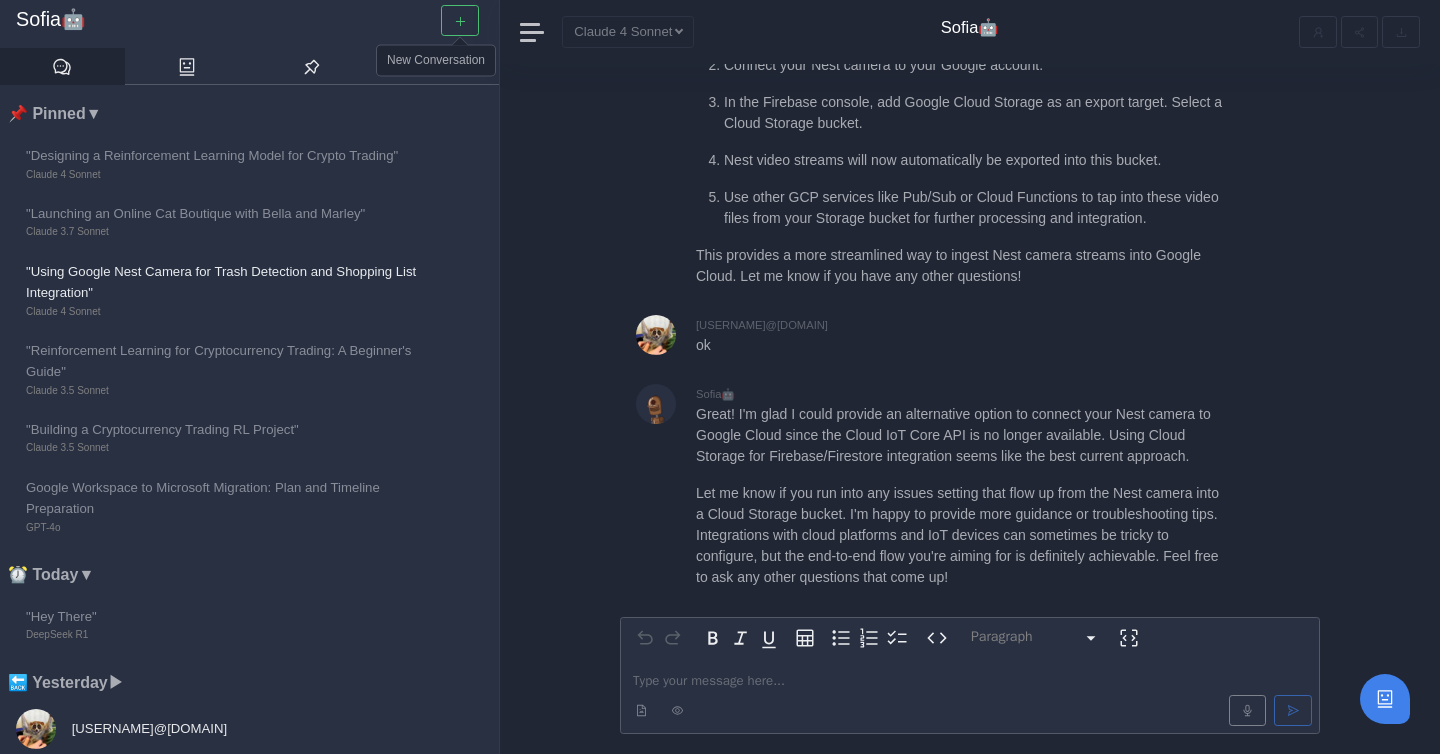 click 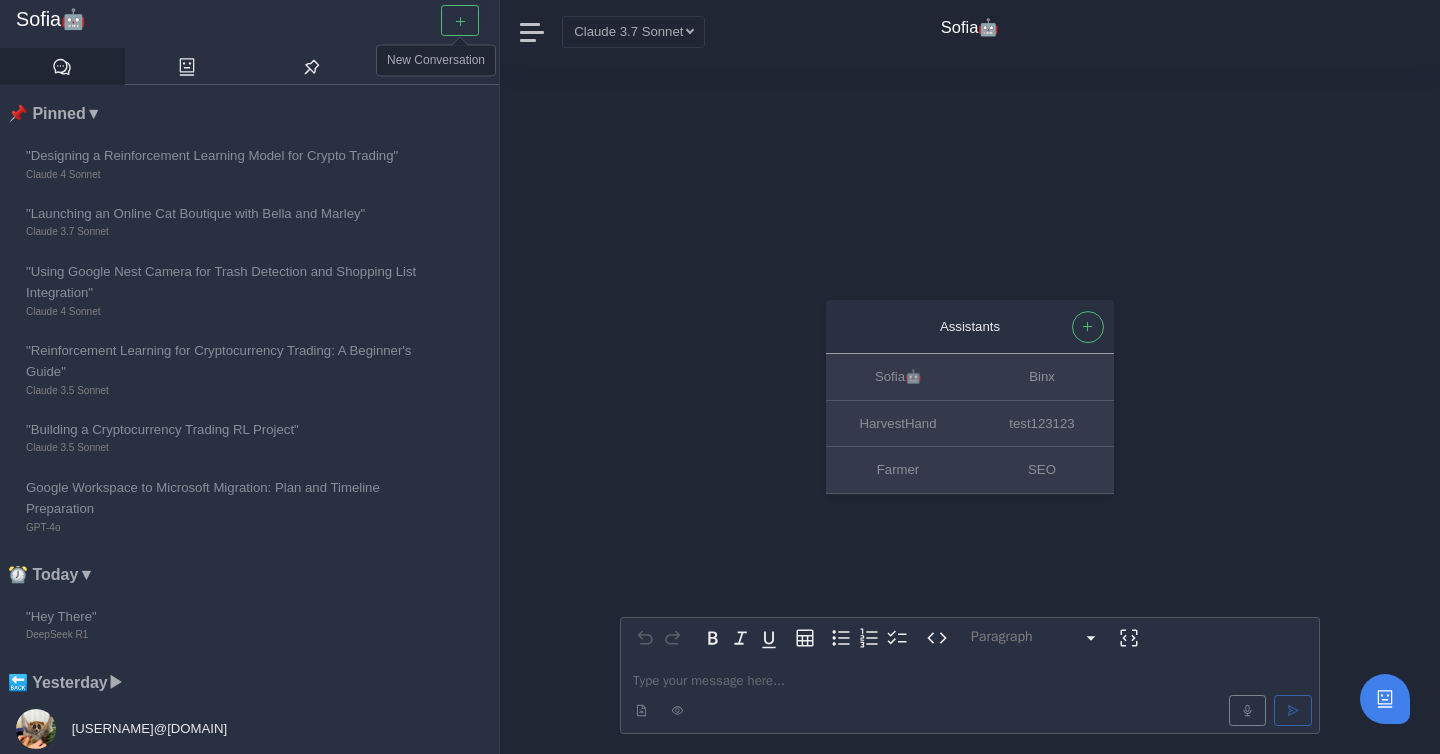 scroll, scrollTop: -2091, scrollLeft: 0, axis: vertical 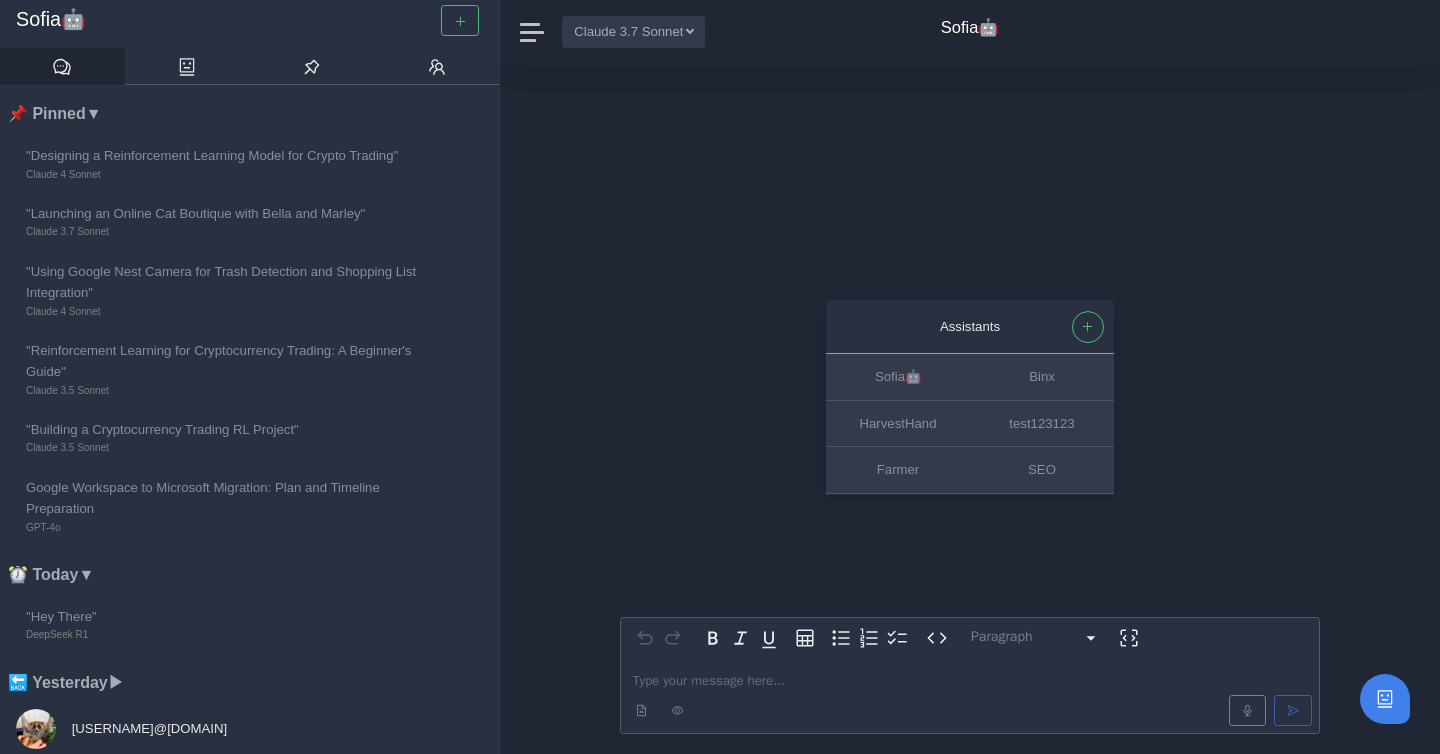 click on "Claude 3.7 Sonnet" at bounding box center (633, 31) 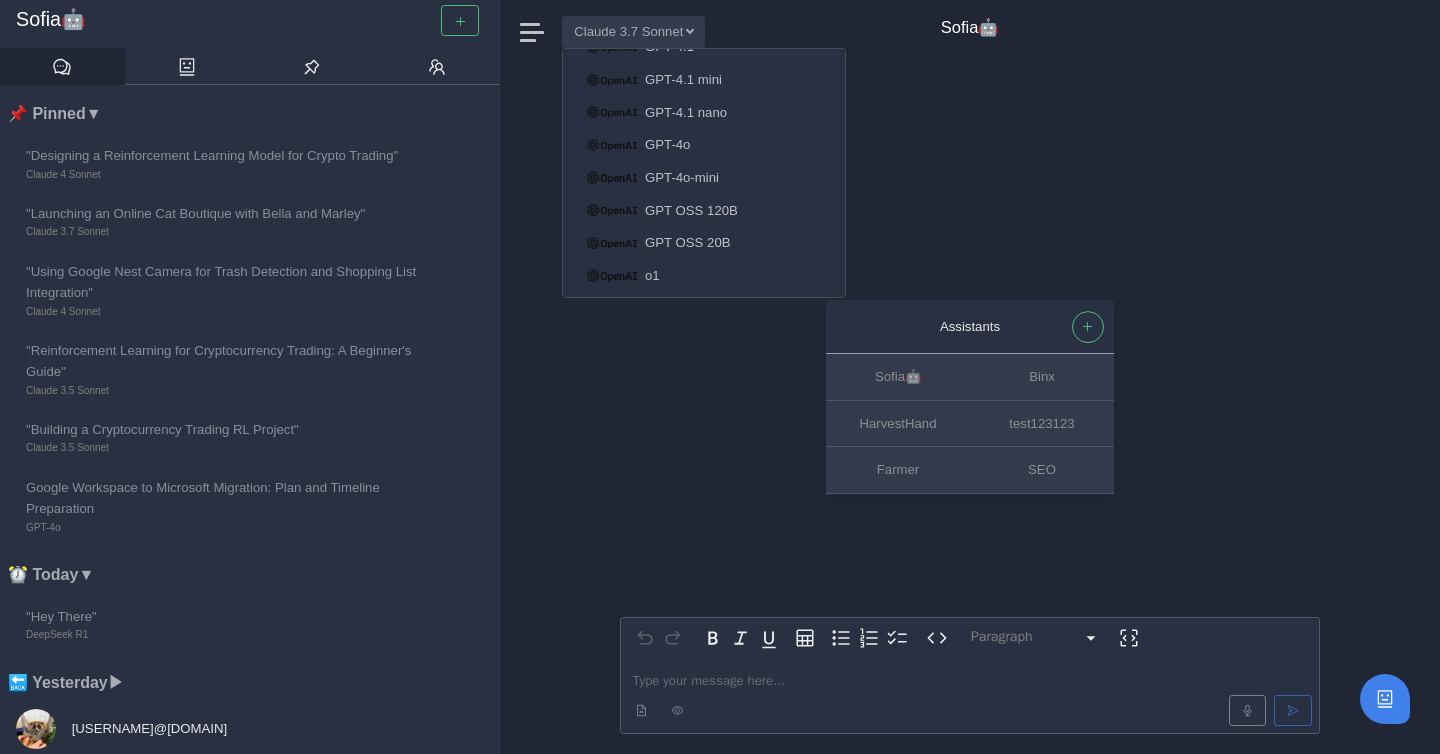 scroll, scrollTop: 914, scrollLeft: 0, axis: vertical 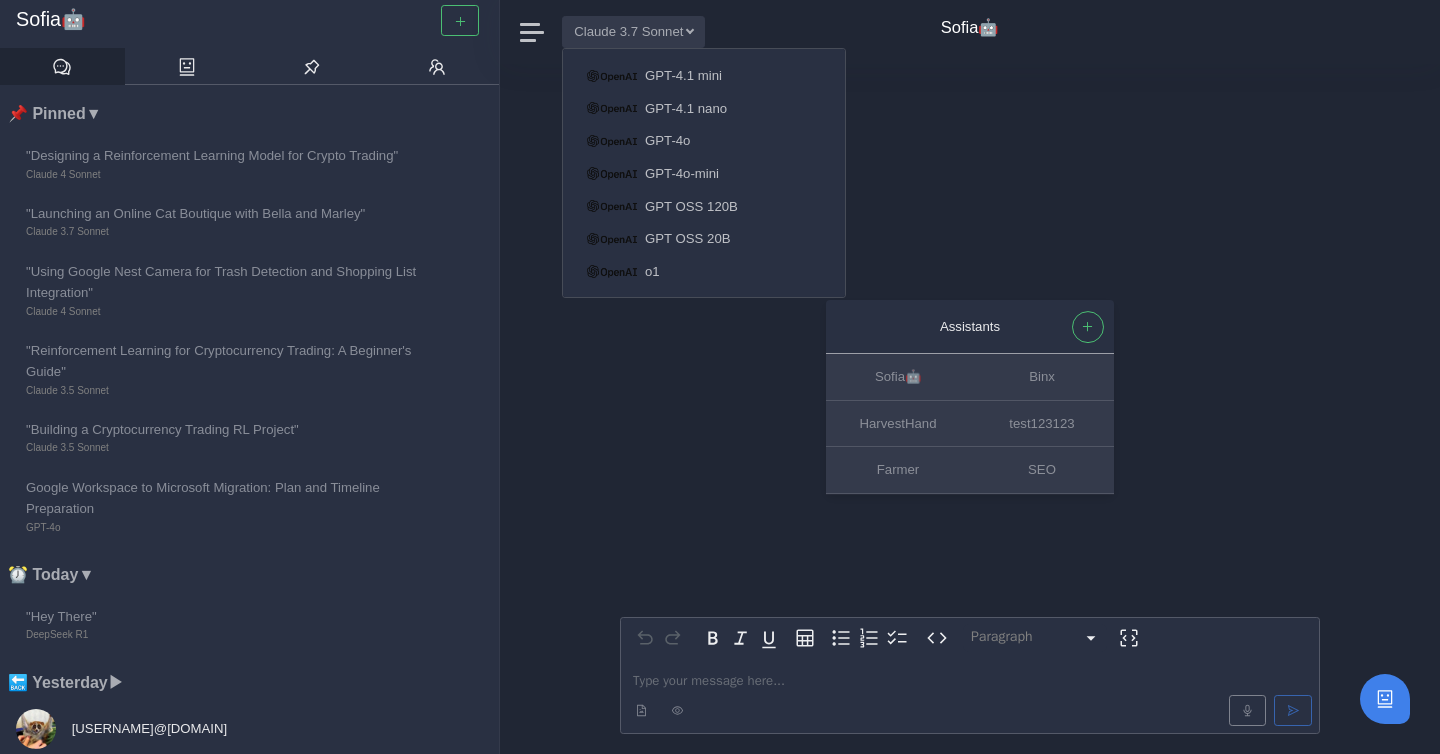 type 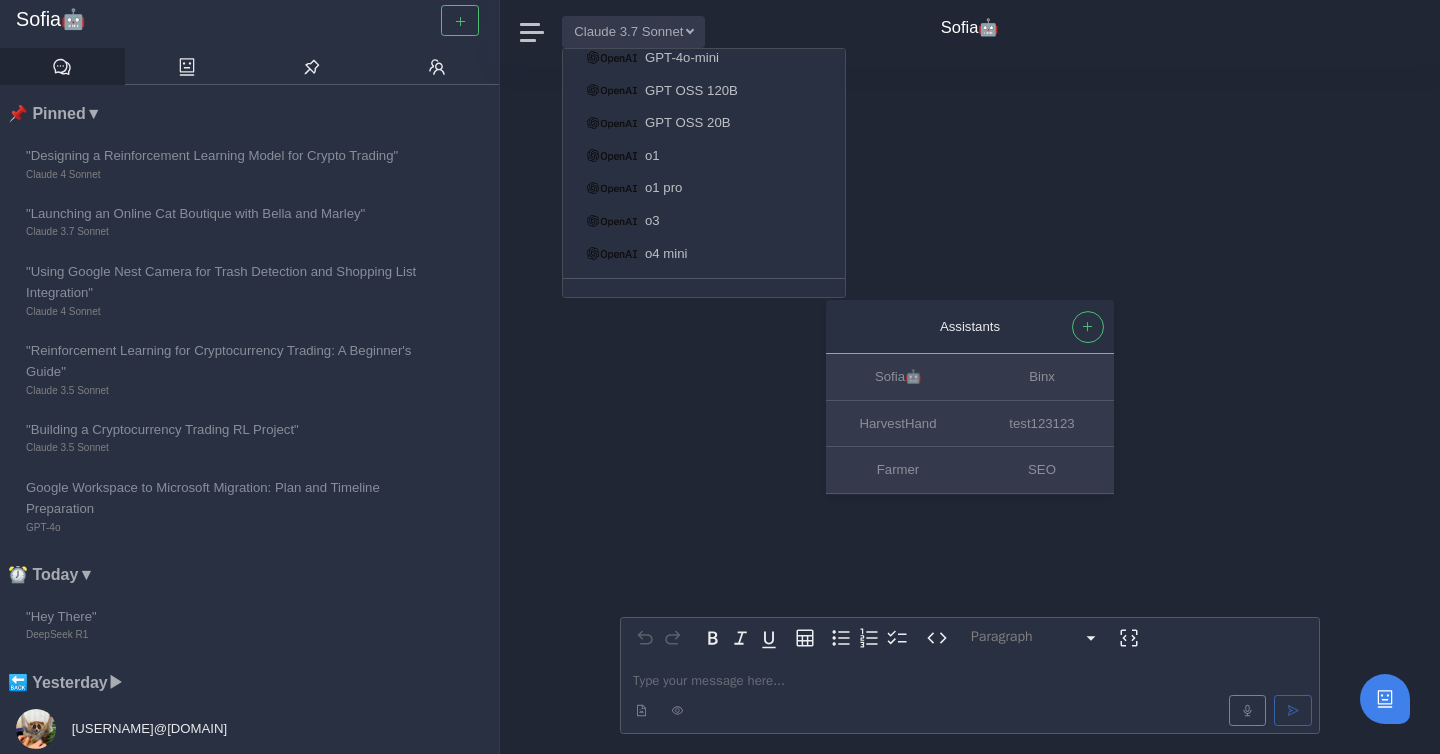 scroll, scrollTop: 1055, scrollLeft: 0, axis: vertical 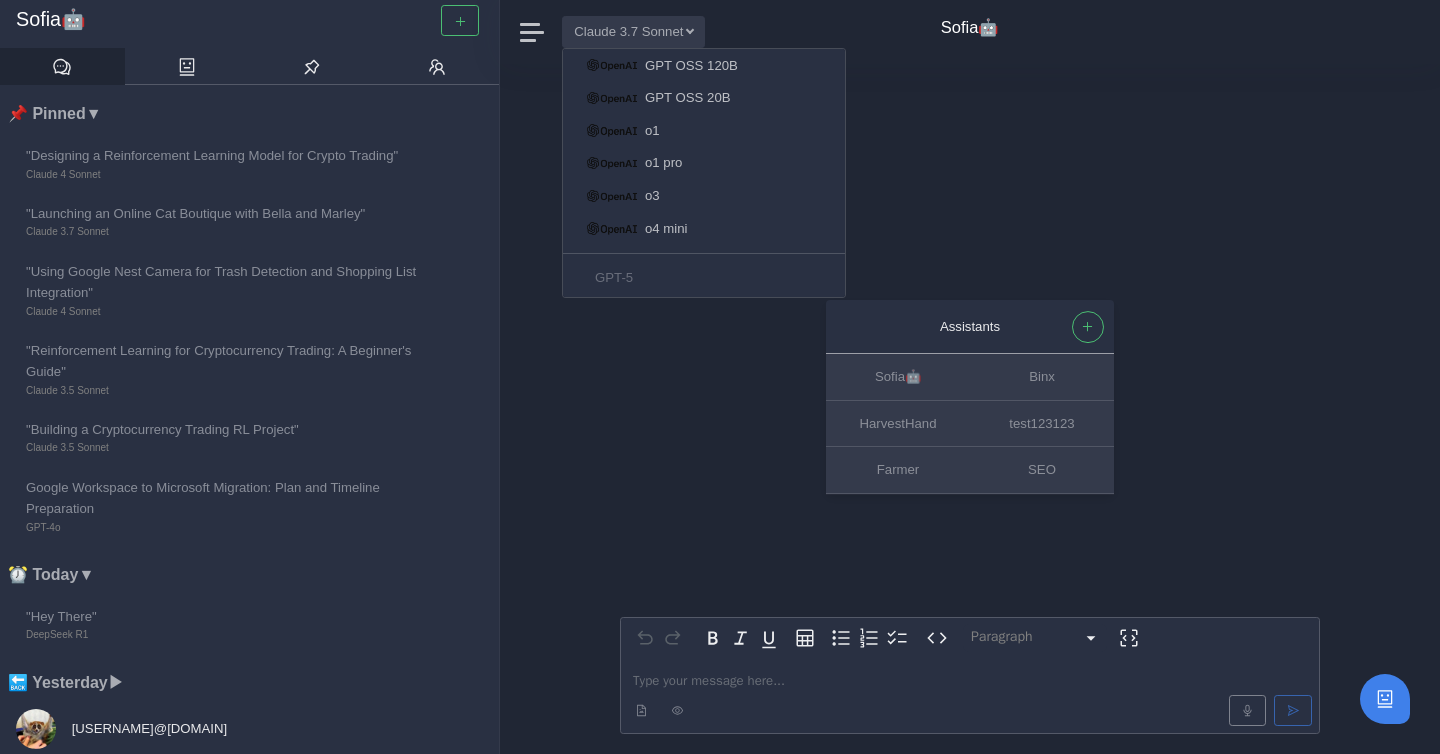 click on "Claude 3.5 Haiku Claude 3 Haiku Claude 3.5 Sonnet Claude 3.7 Sonnet Claude 4 Sonnet Claude 4 Opus CodeLlama 34B CodeLlama 70B CodeLlama 7B Llama2 13B Llama2 70B Llama2 7B Llama3 70B Llama3 8B Llama3.1 405B DeepSeek R1 DeepSeek V3 Gemini 2.0 Flash Gemini 2.0 Flash-Lite Gemini 2.5 Flash Gemini 2.5 Flash-Lite Preview Gemini 2.5 Pro GPT-3.5 GPT-4 GPT-4 Turbo GPT-4.1 GPT-4.1 mini GPT-4.1 nano GPT-4o GPT-4o-mini GPT OSS 120B GPT OSS 20B o1 o1 pro o3 o4 mini GPT-5 Mercury Mercury Coder Mistral Medium Mistral Small Mistral Tiny Mixtral 8x7B Open Mixtral 8x22B Open Mixtral 8x7B" at bounding box center [704, 173] 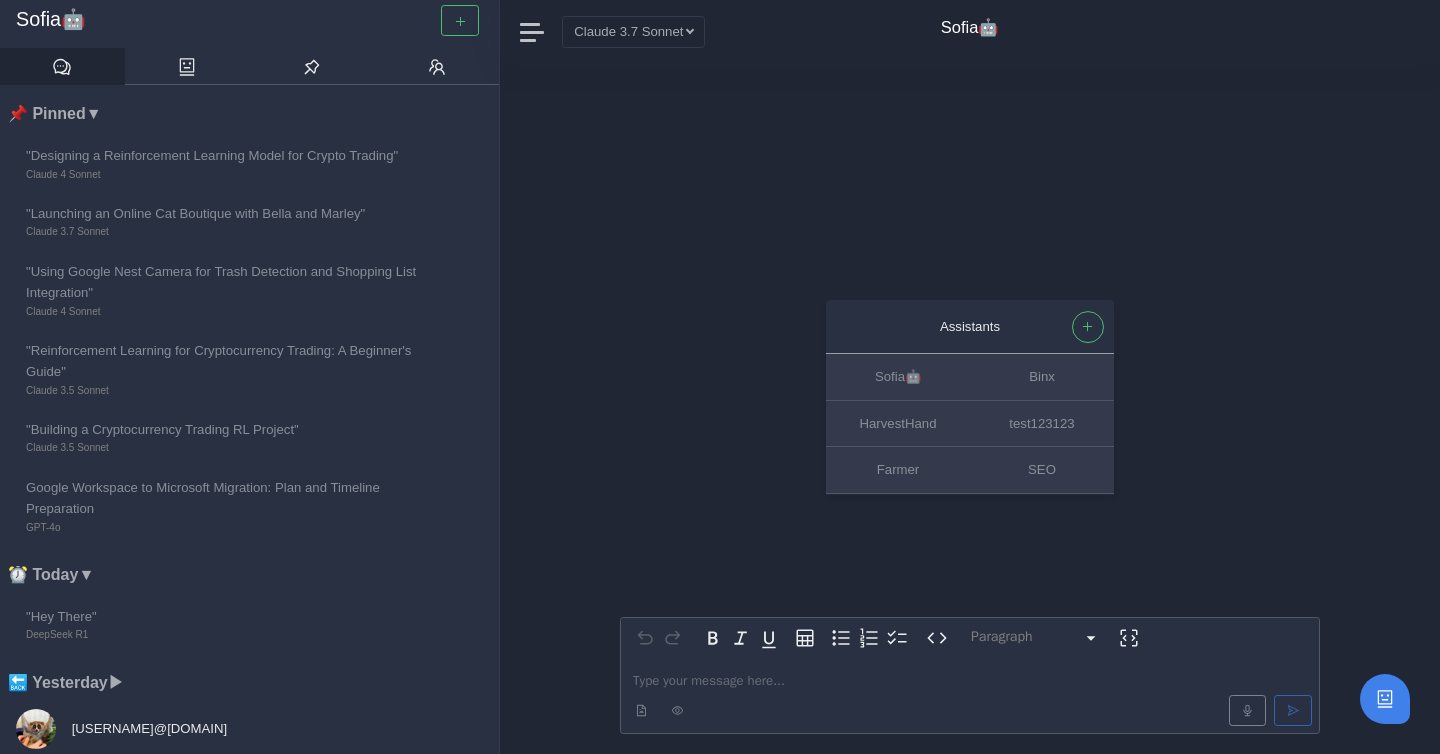 click on "Assistants Sofia🤖 Binx HarvestHand test123123 Farmer SEO Paragraph ********* ***** ********* ********* ********* ********* ********* ********* Type your message here..." at bounding box center (970, 409) 